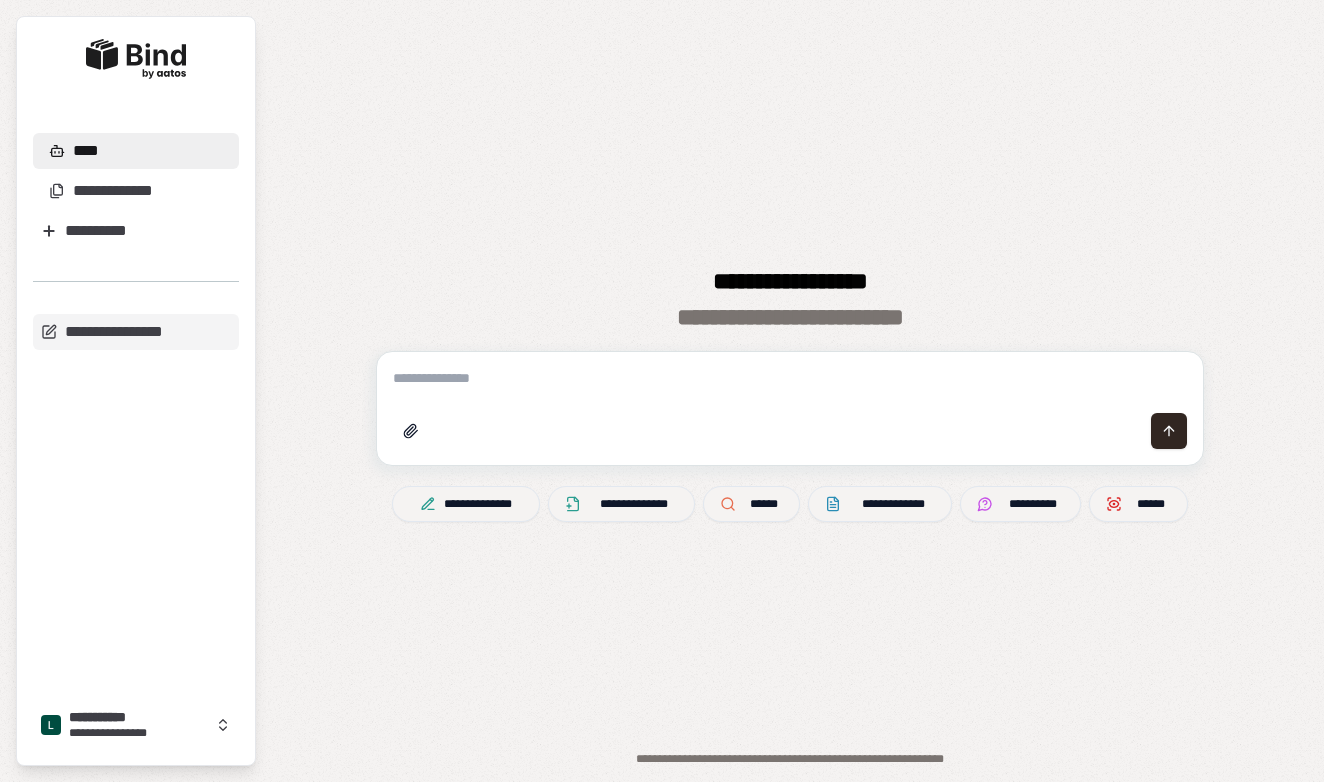 scroll, scrollTop: 0, scrollLeft: 0, axis: both 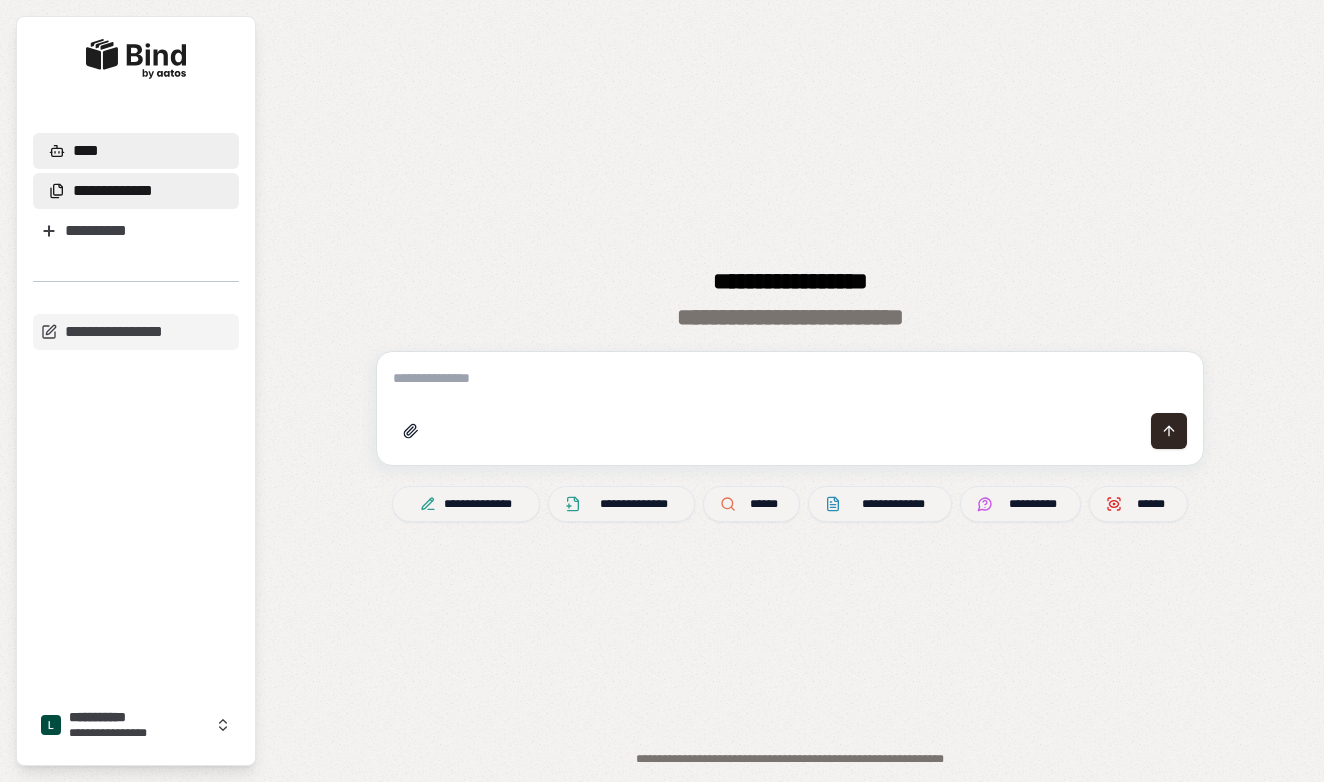 click on "**********" at bounding box center (136, 191) 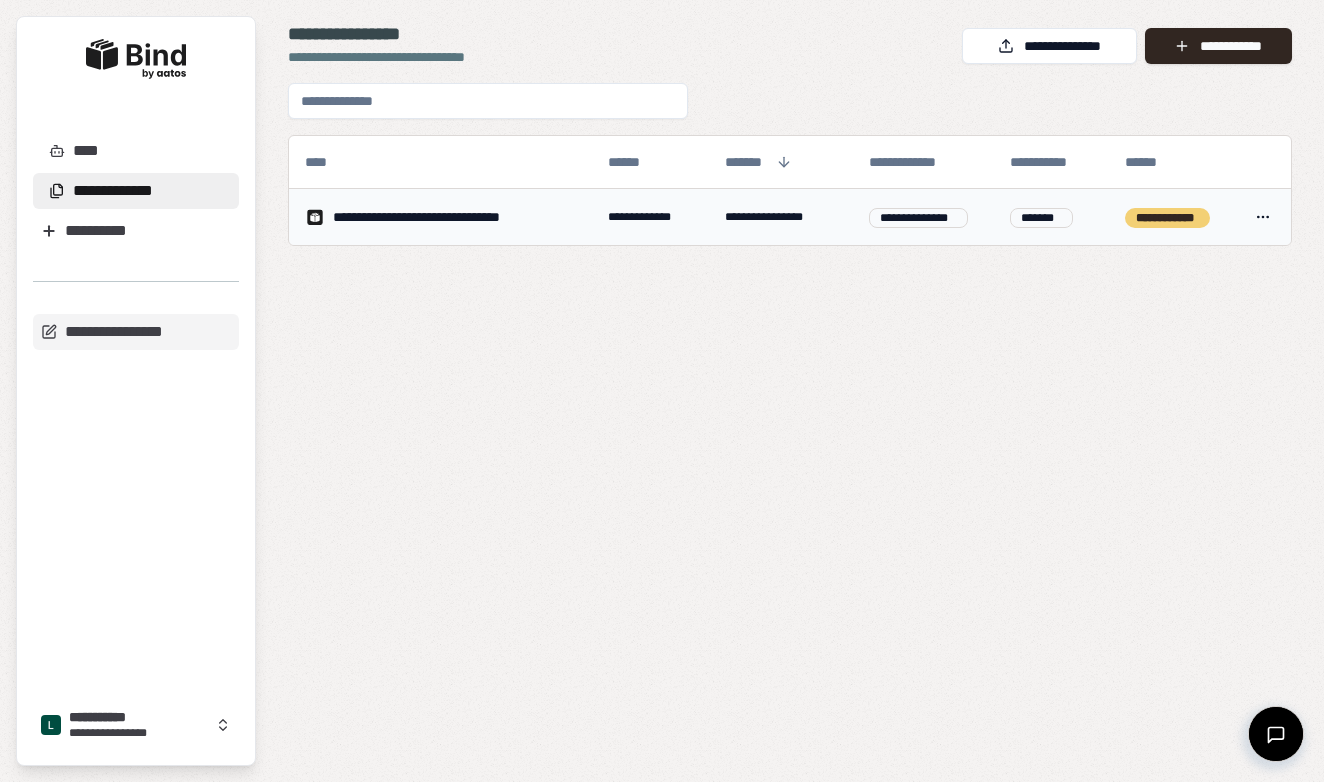 click on "**********" at bounding box center (444, 217) 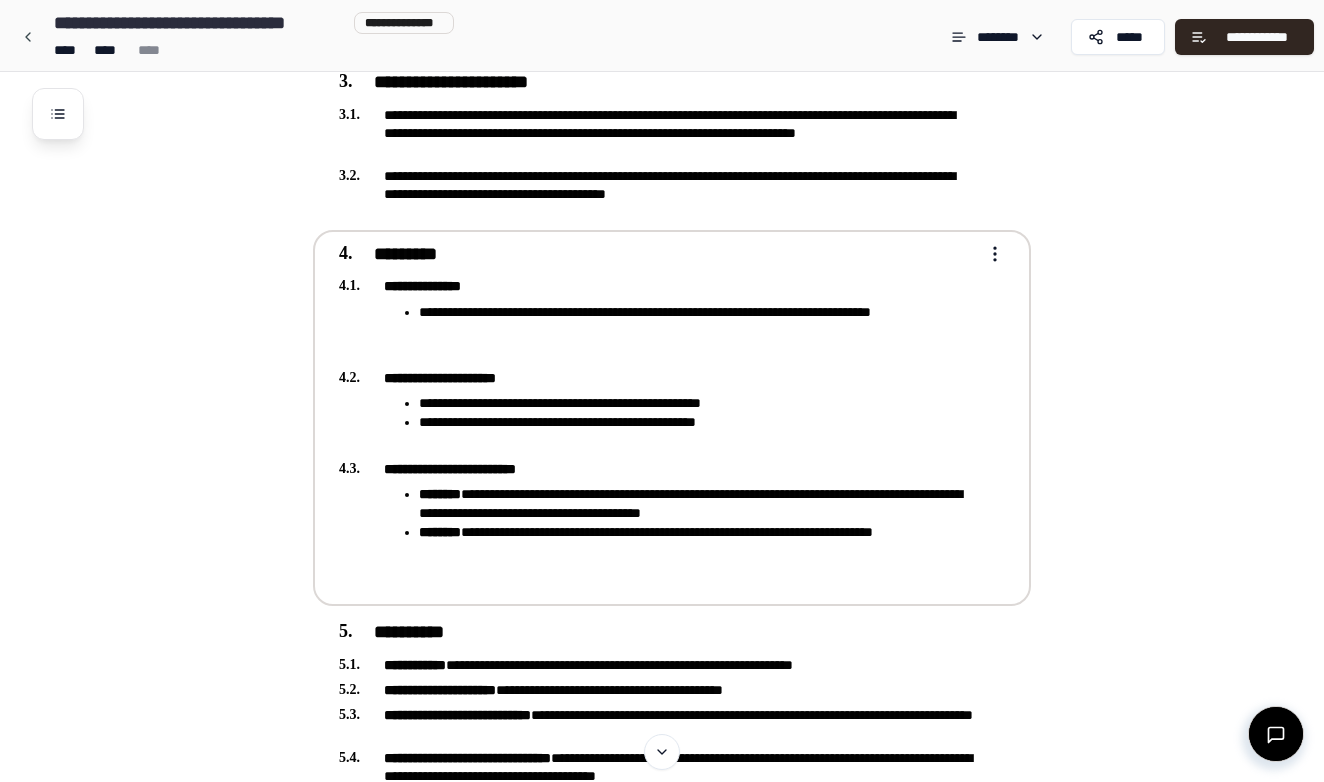 scroll, scrollTop: 1051, scrollLeft: 0, axis: vertical 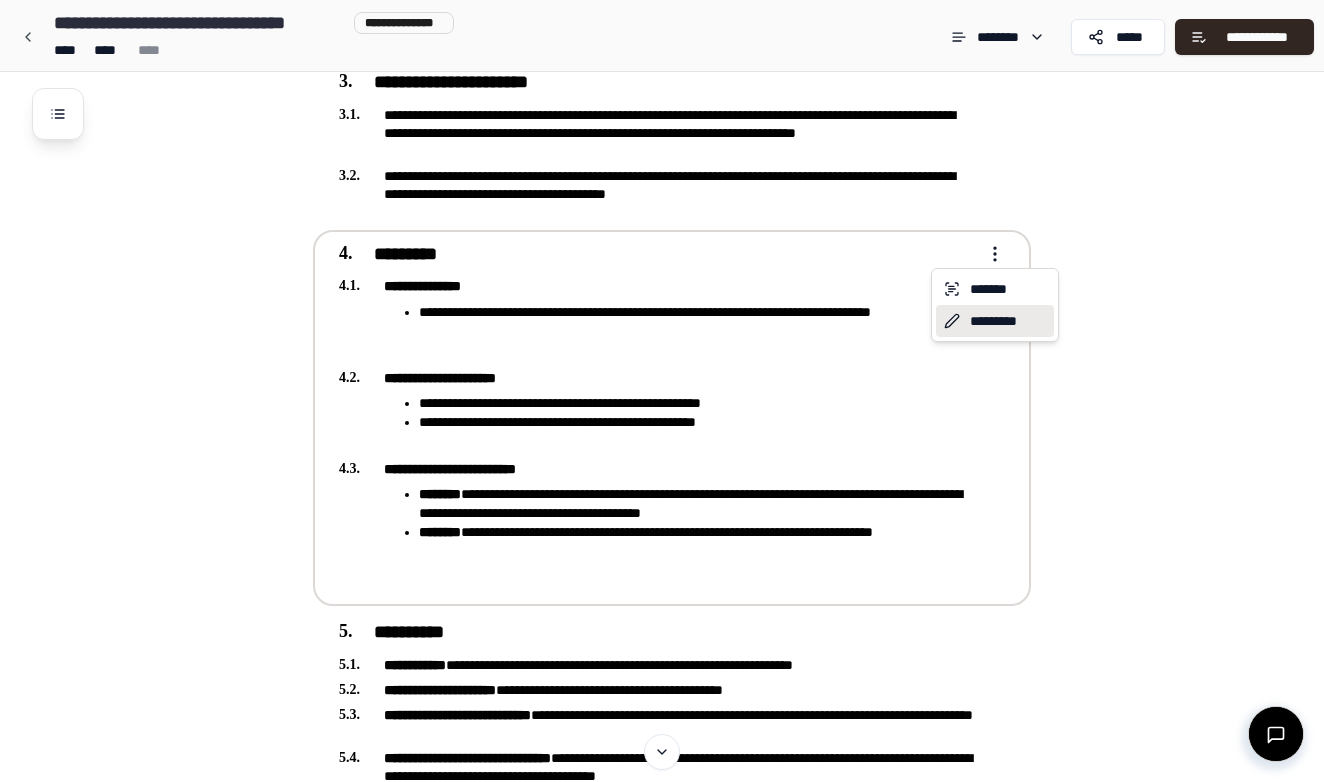 click on "*********" at bounding box center (995, 321) 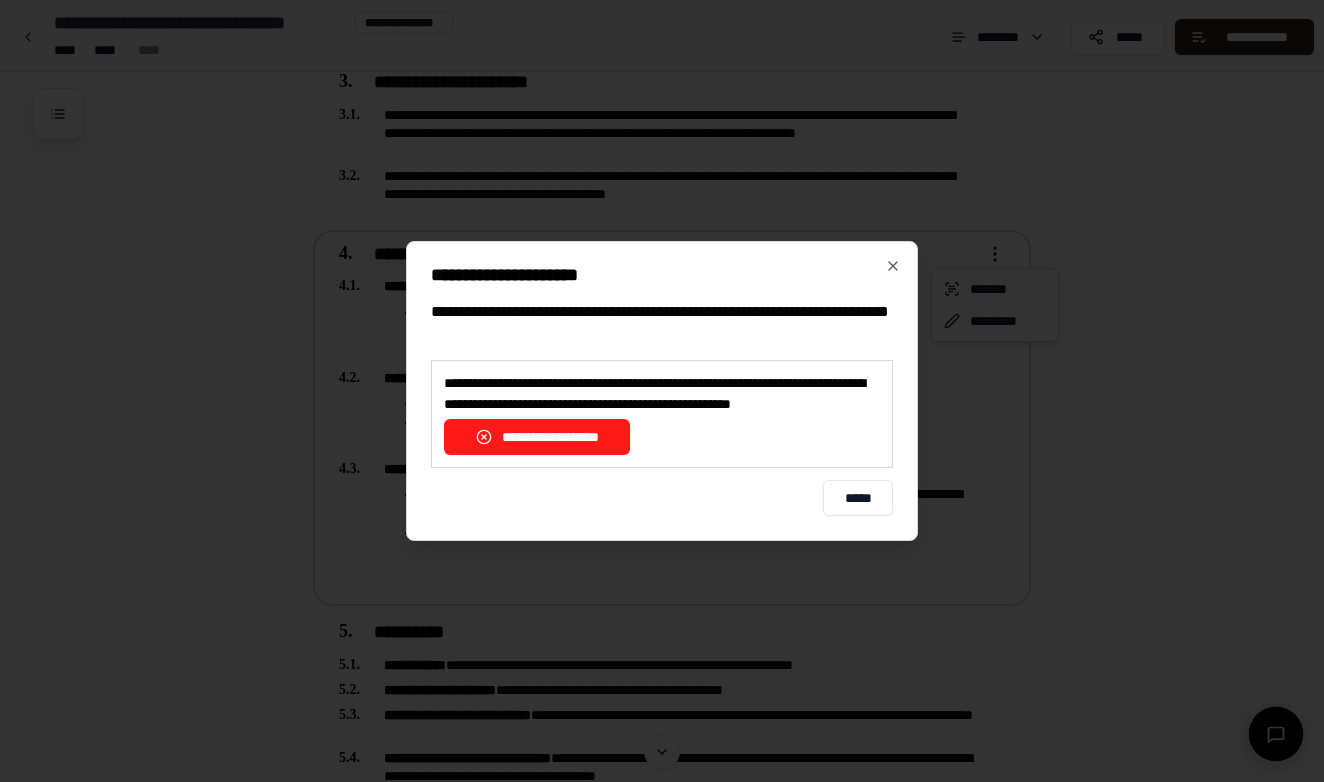 click on "**********" at bounding box center (537, 437) 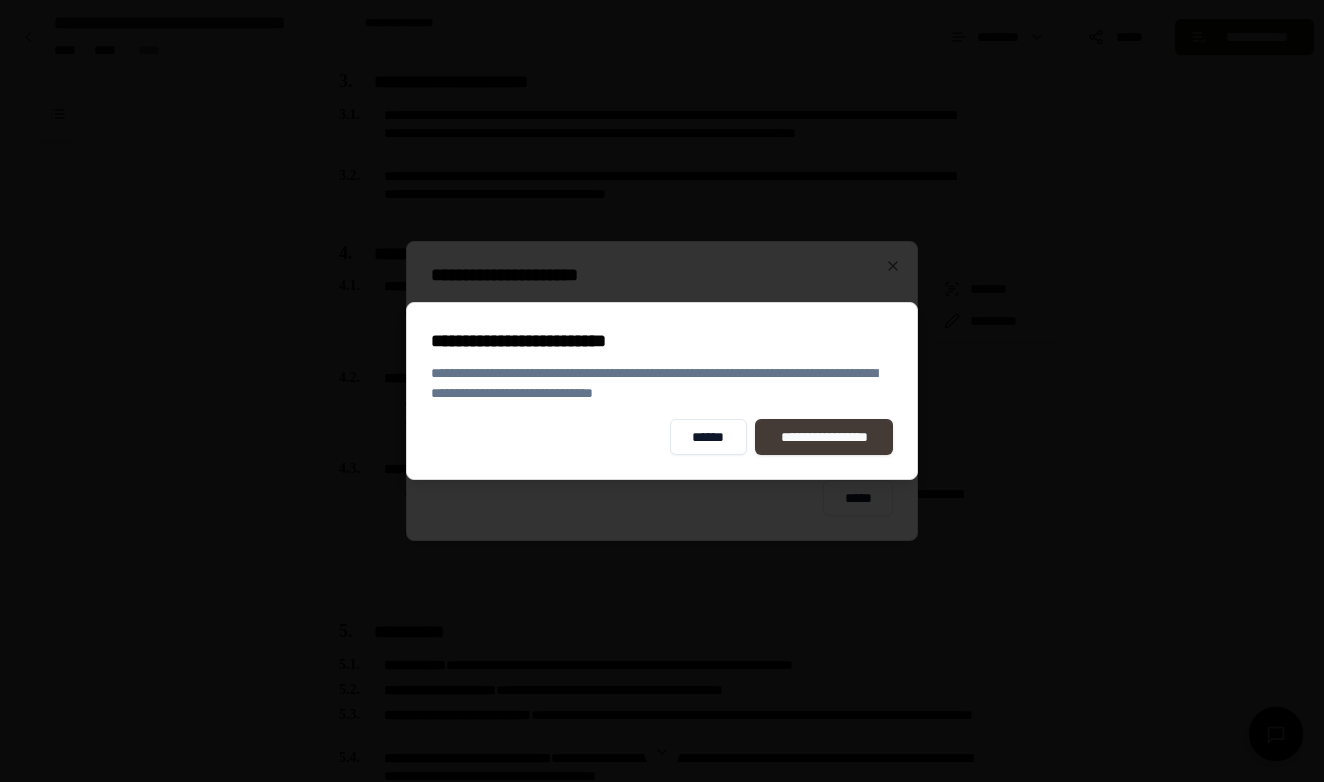 click on "**********" at bounding box center [824, 437] 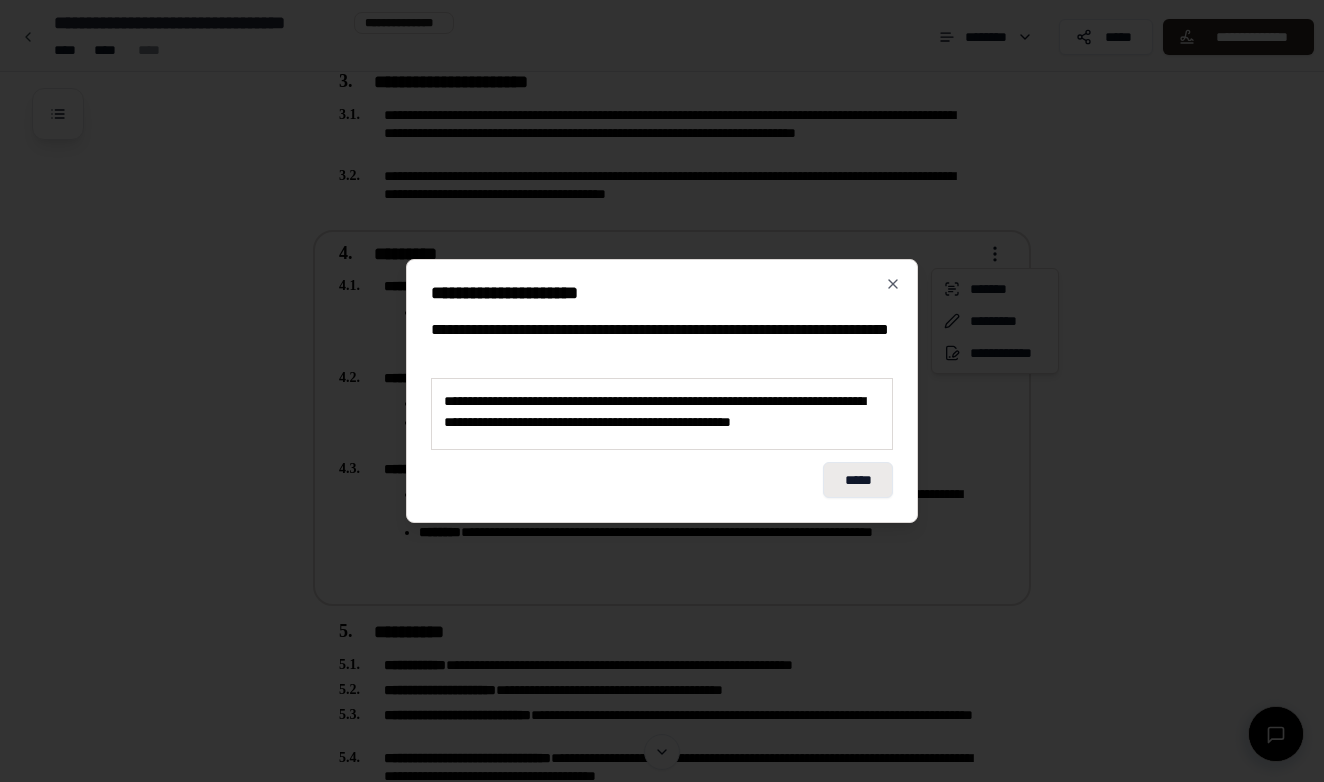 click on "*****" at bounding box center (858, 480) 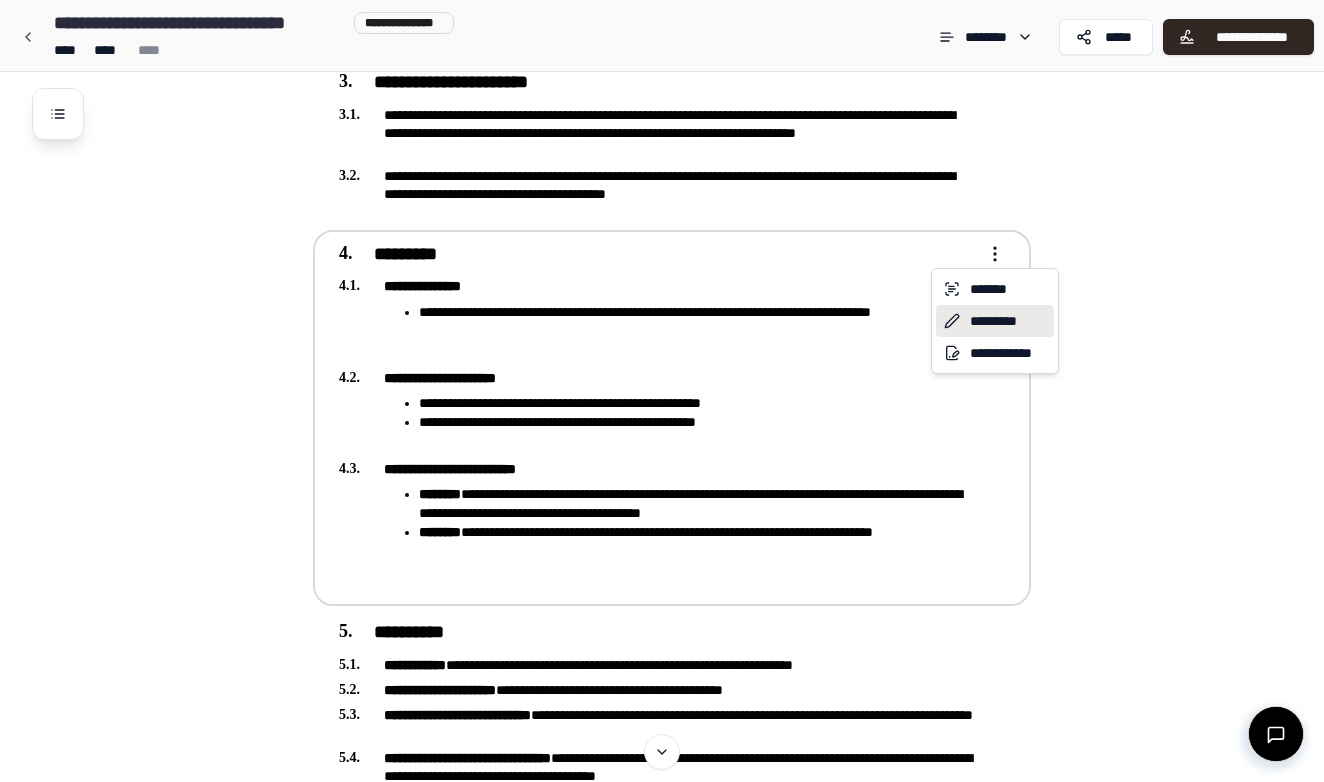 click on "*********" at bounding box center (995, 321) 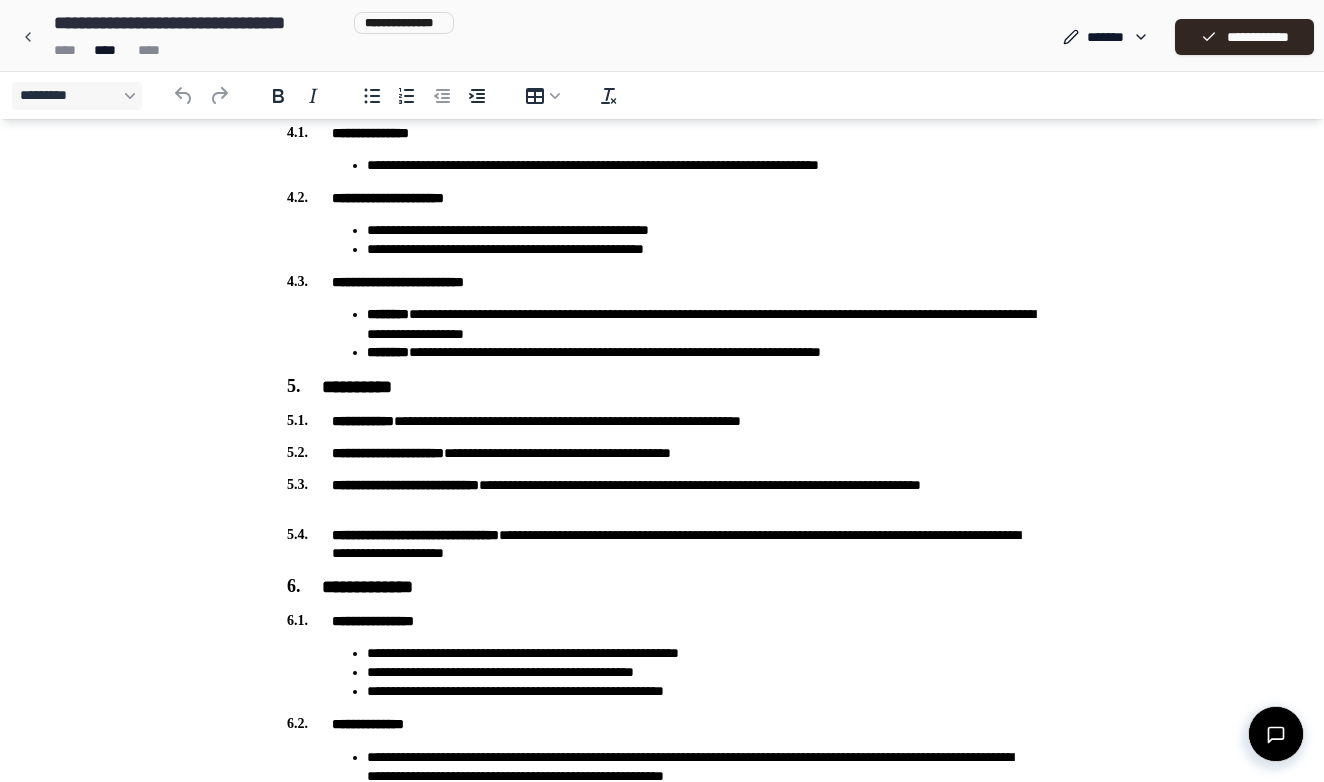 scroll, scrollTop: 1110, scrollLeft: 0, axis: vertical 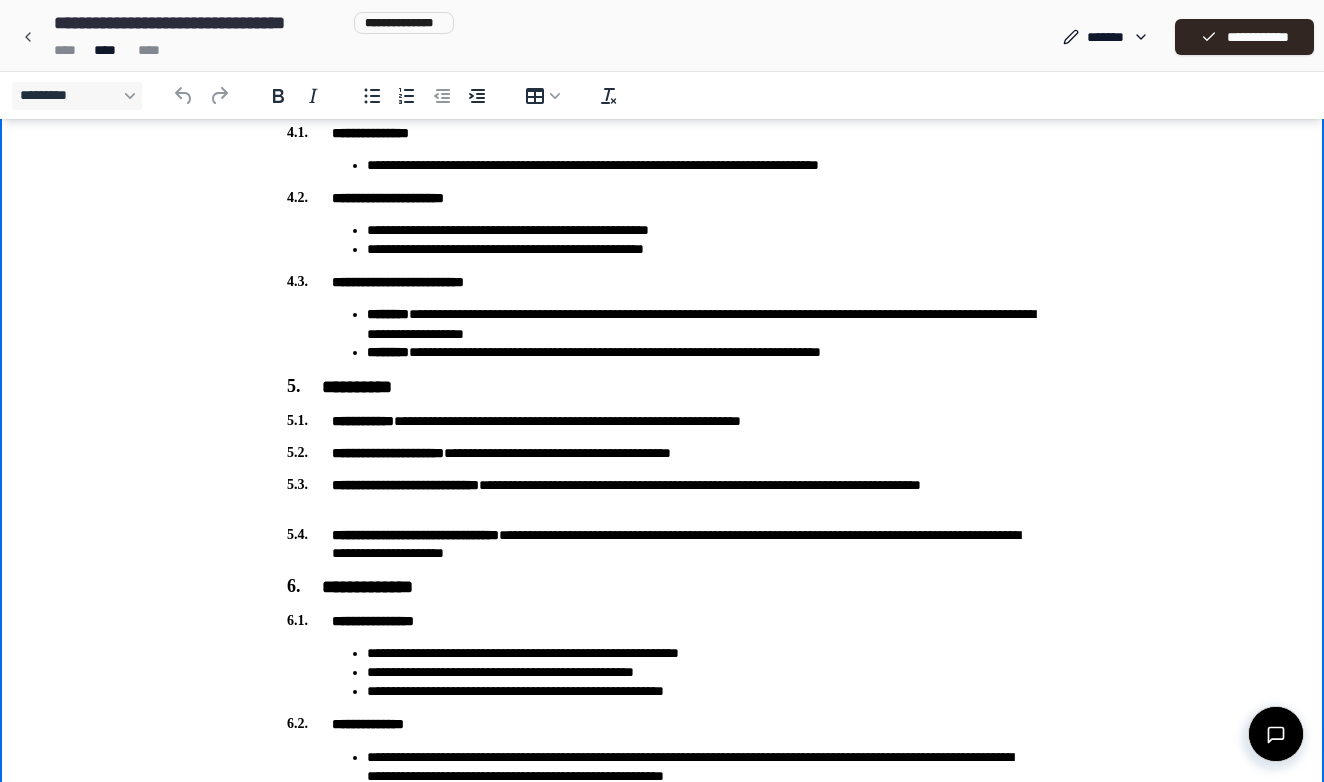 click on "**********" at bounding box center [662, 235] 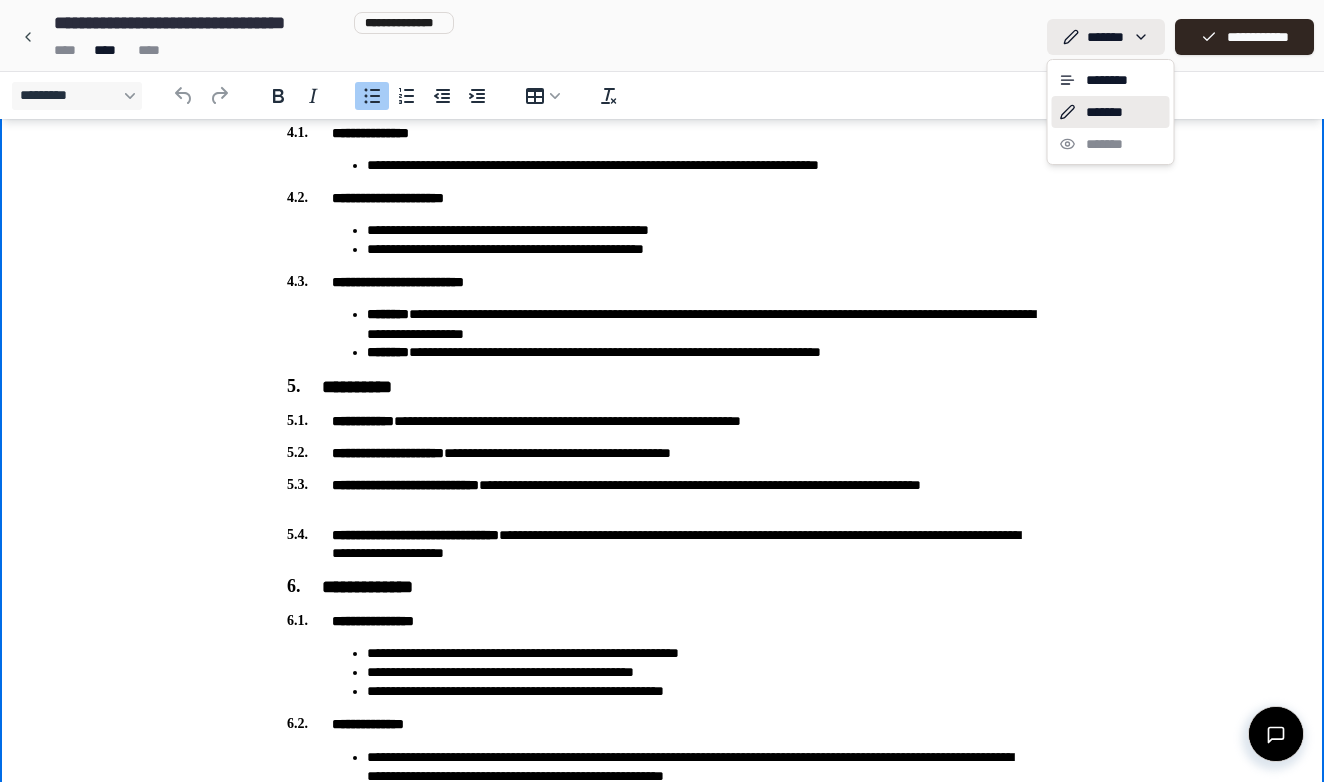 click on "**********" at bounding box center [662, 204] 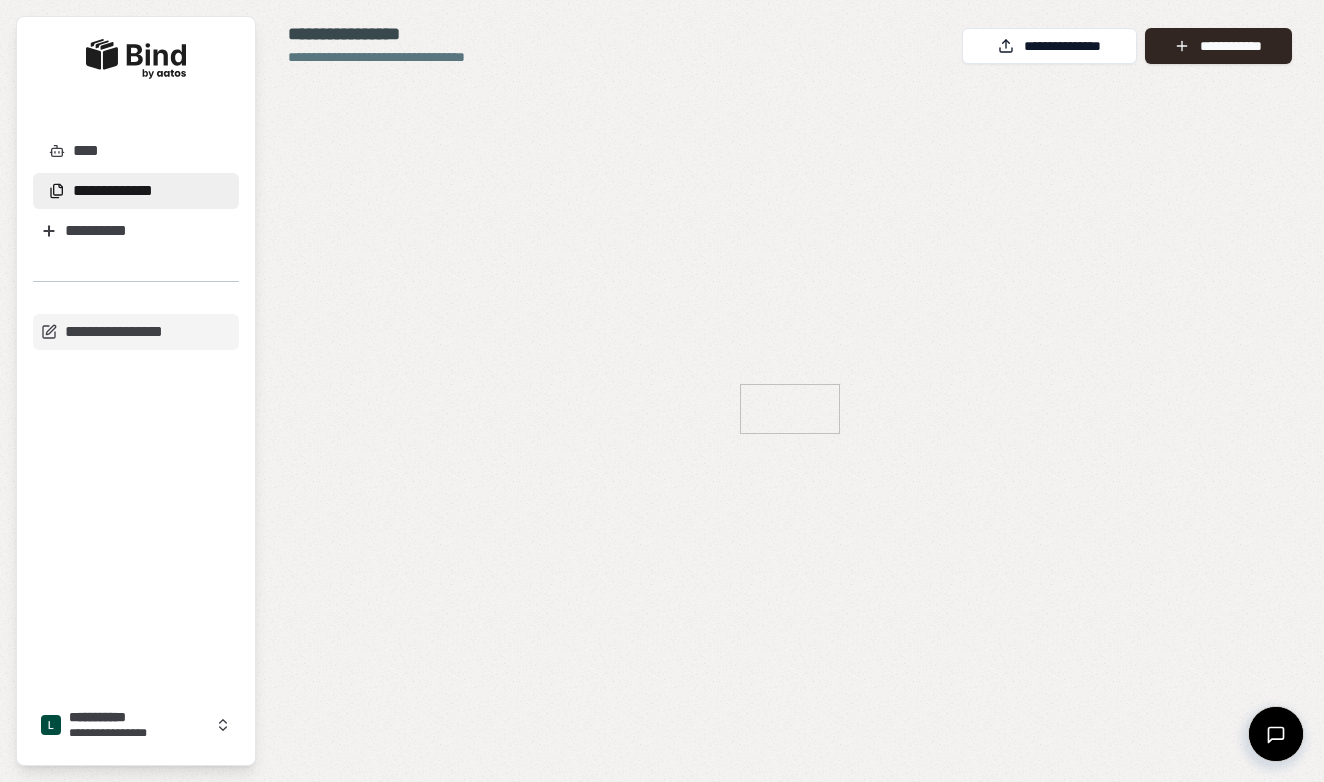 scroll, scrollTop: 0, scrollLeft: 0, axis: both 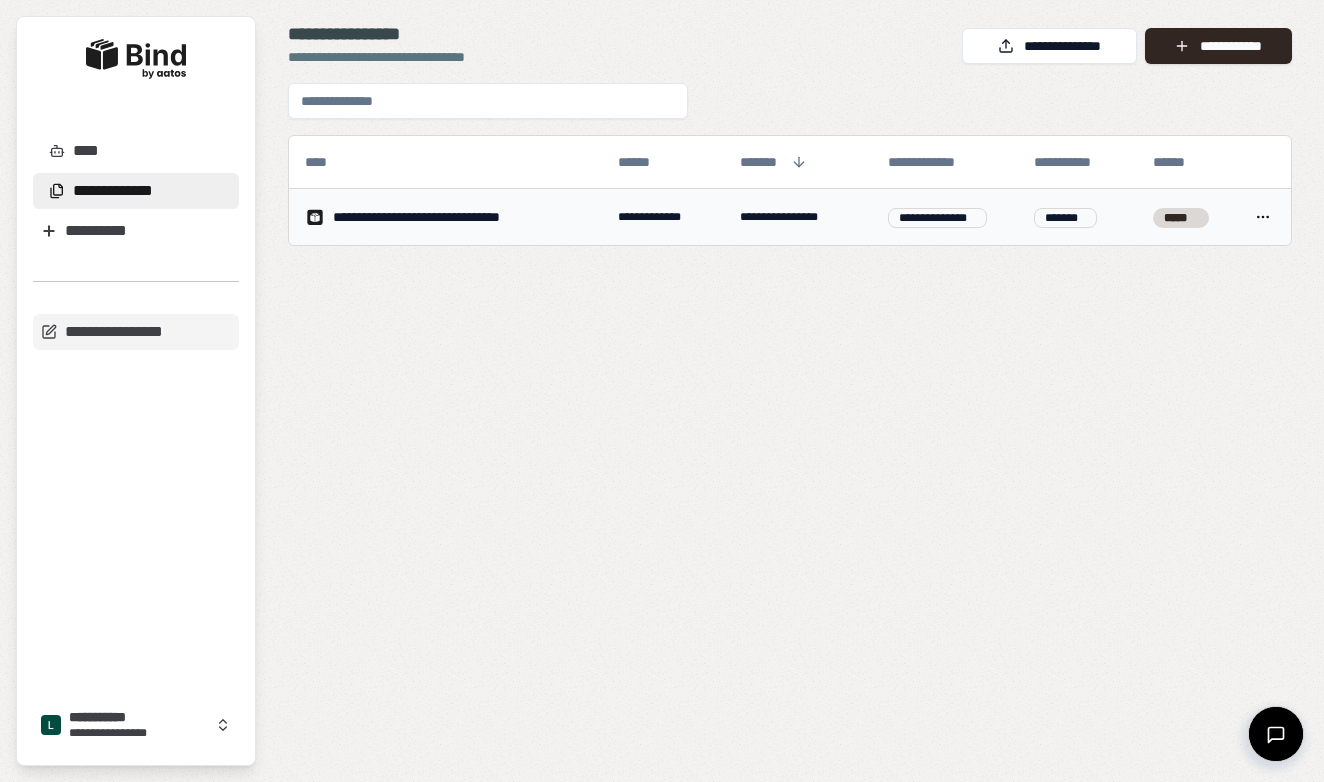 click on "*****" at bounding box center [1181, 218] 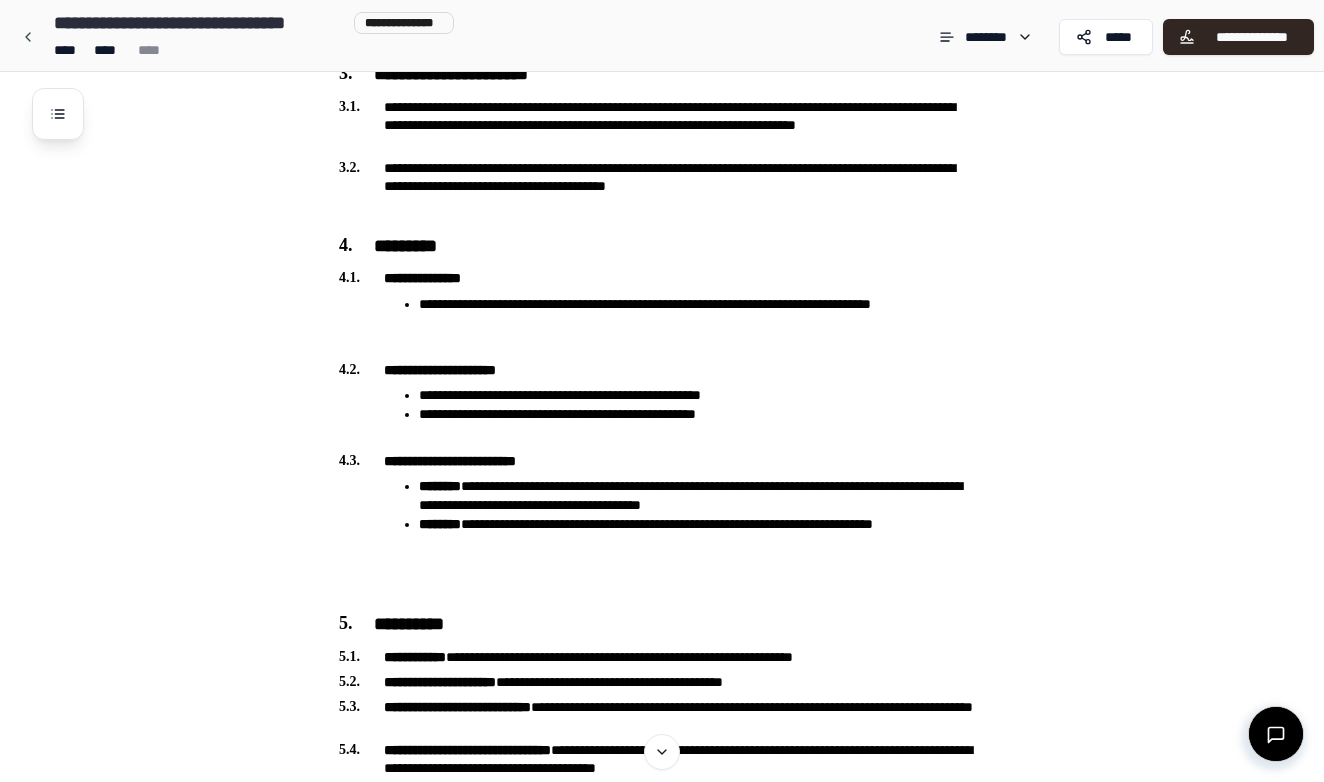 scroll, scrollTop: 1069, scrollLeft: 0, axis: vertical 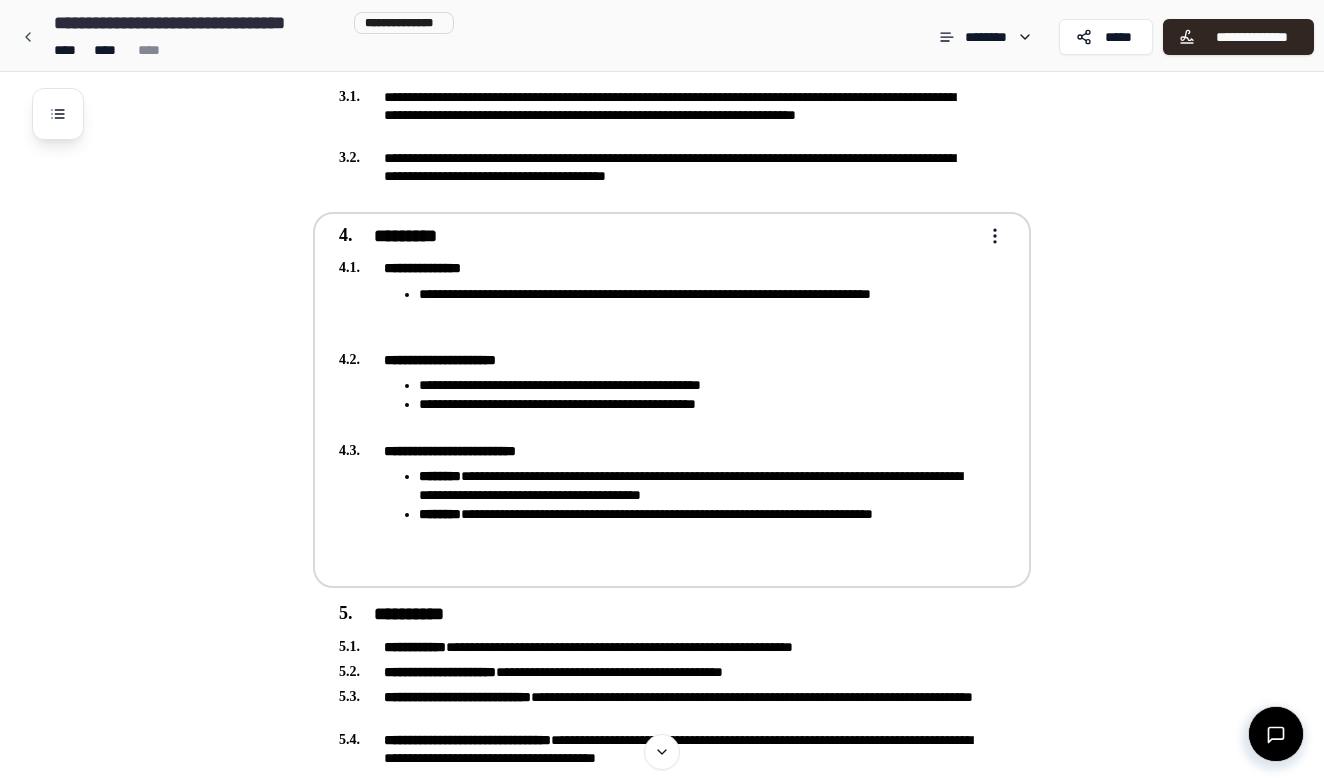 click on "**********" at bounding box center [698, 524] 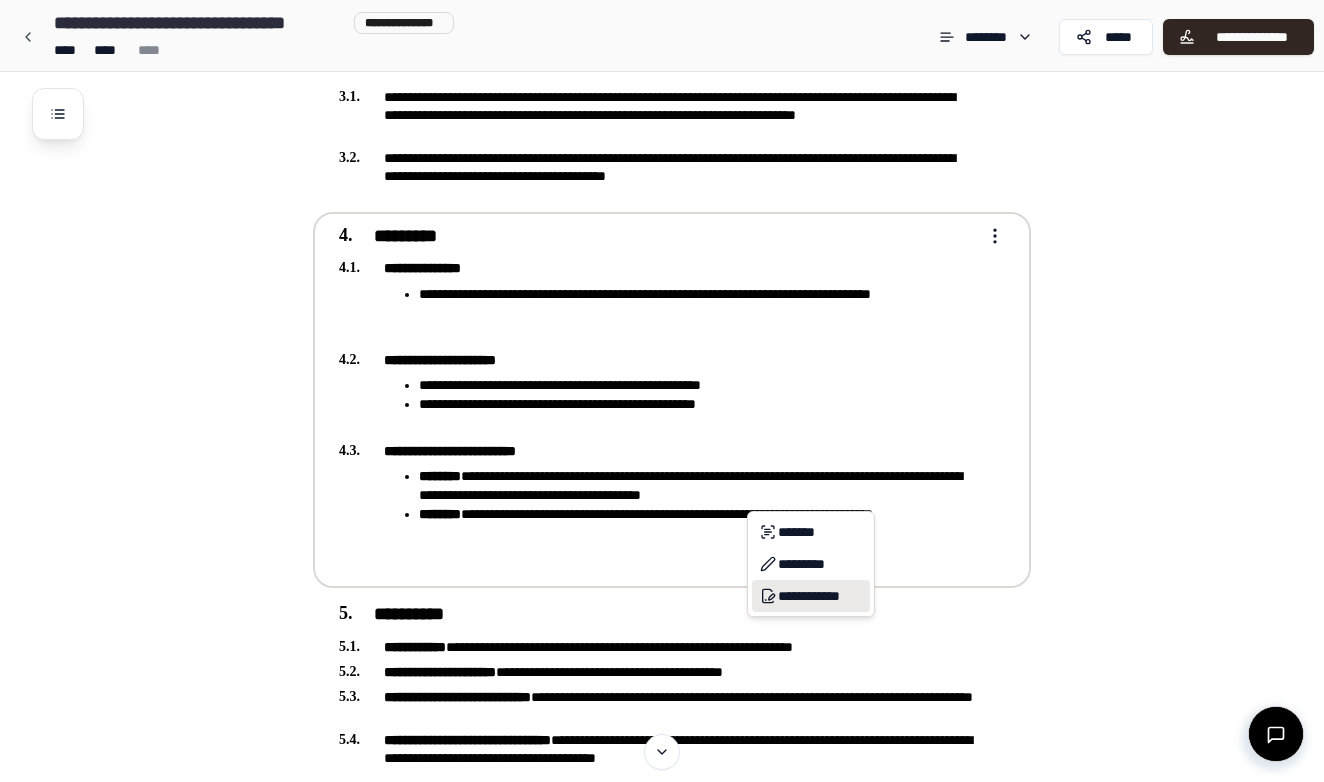 click on "**********" at bounding box center [811, 596] 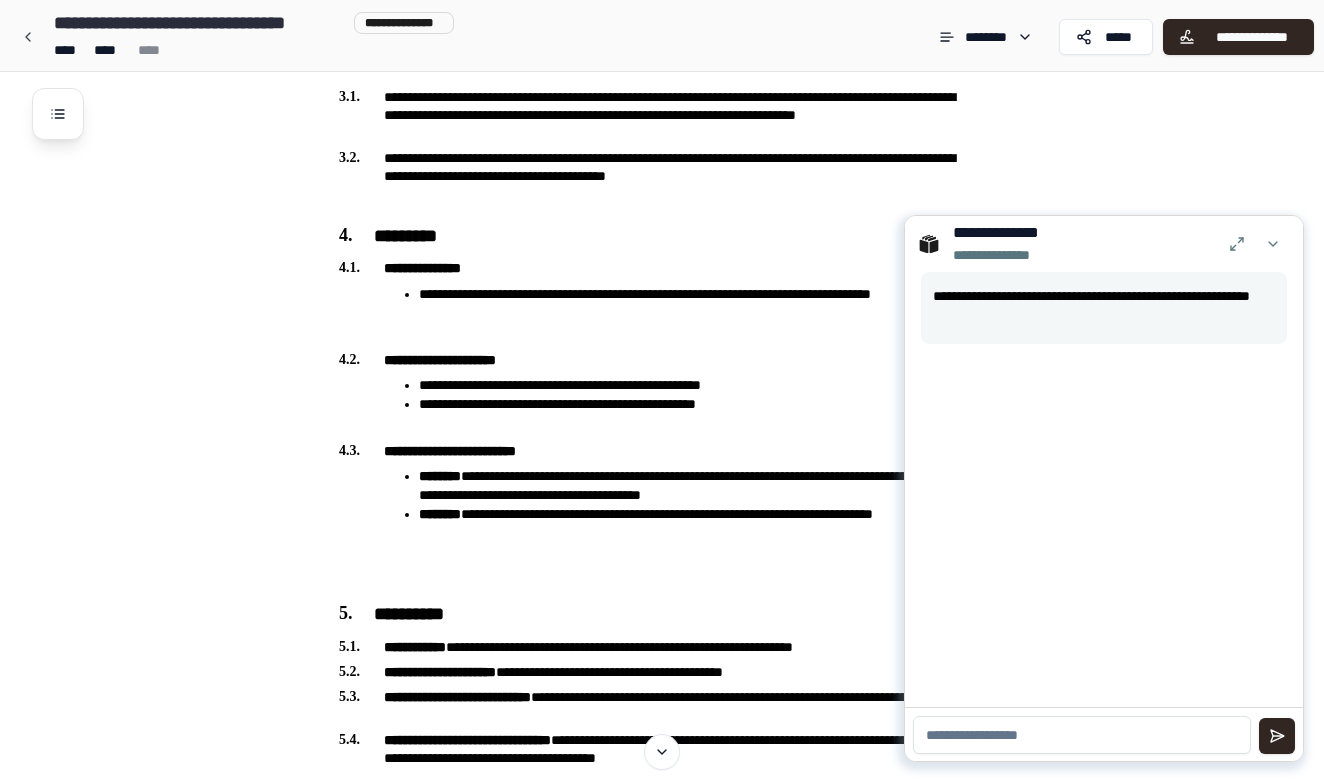 click at bounding box center (1082, 735) 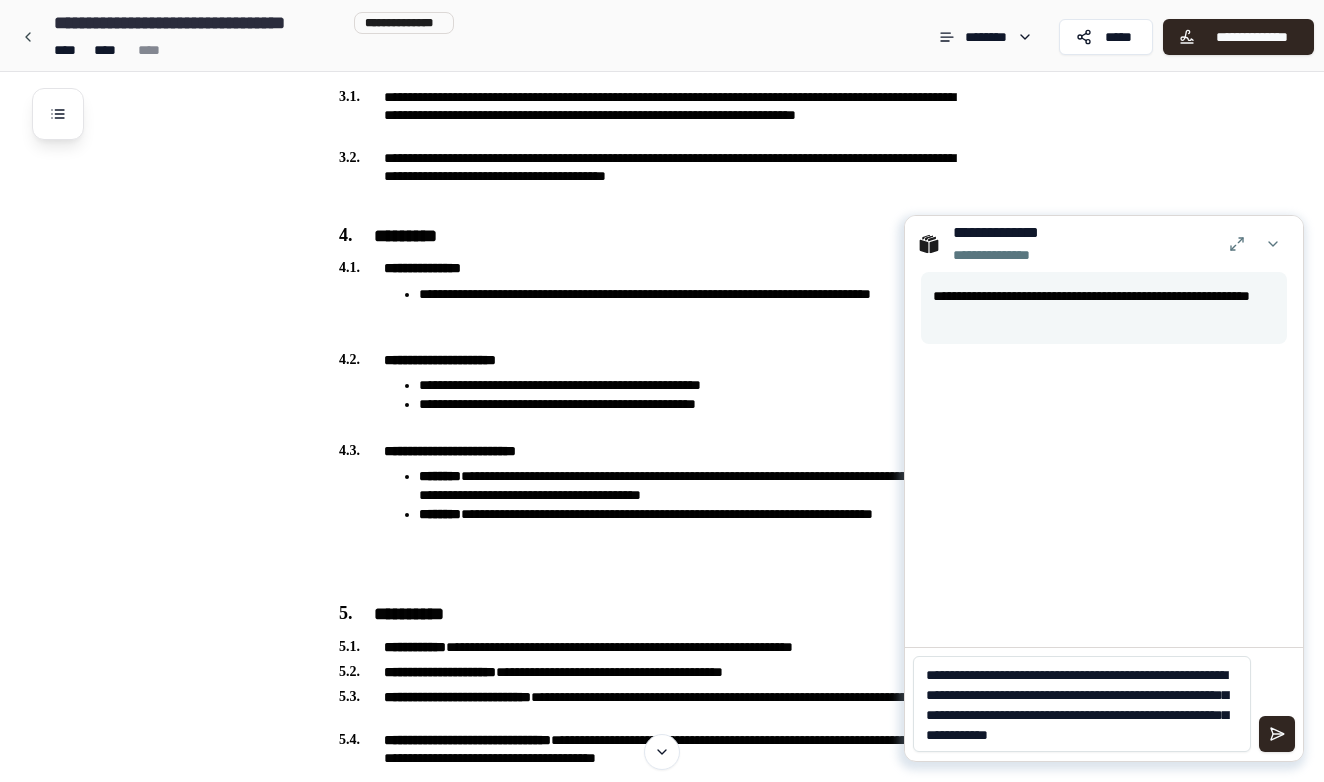 scroll, scrollTop: 0, scrollLeft: 0, axis: both 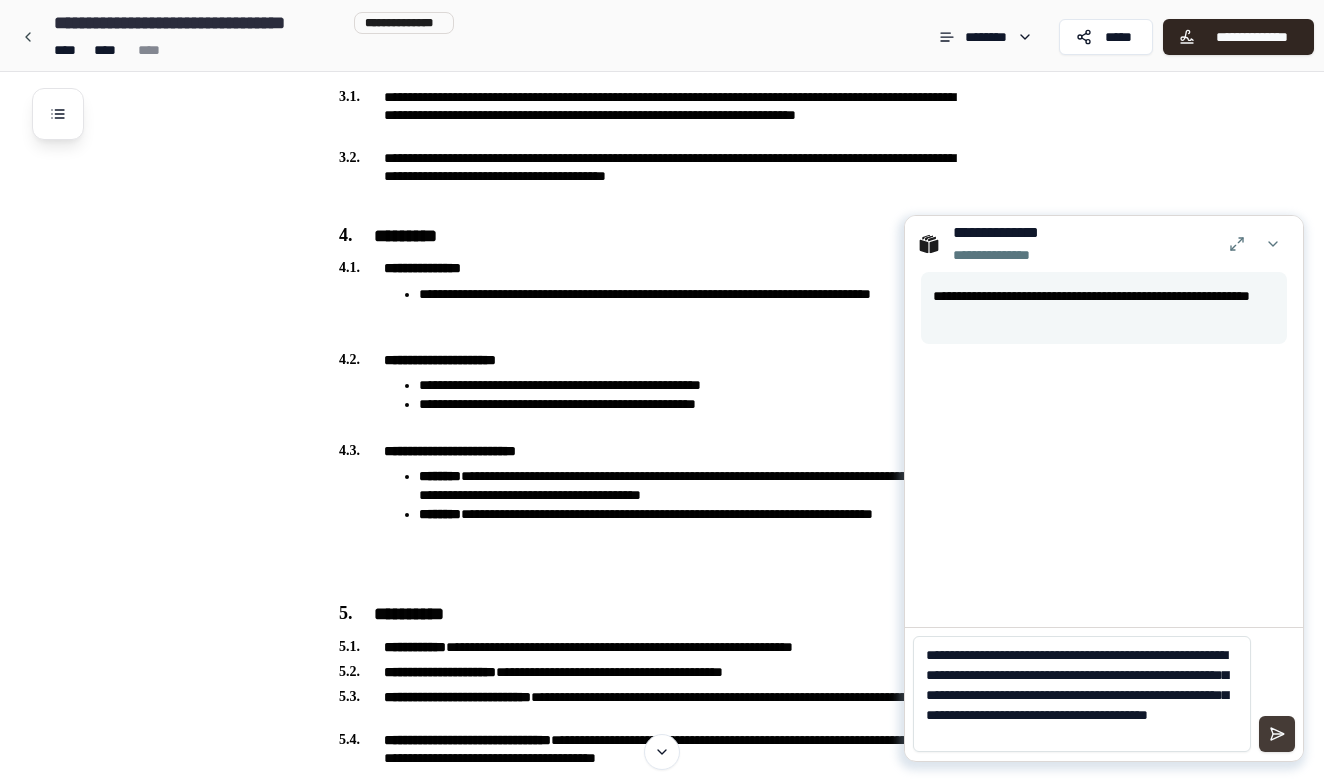 type on "**********" 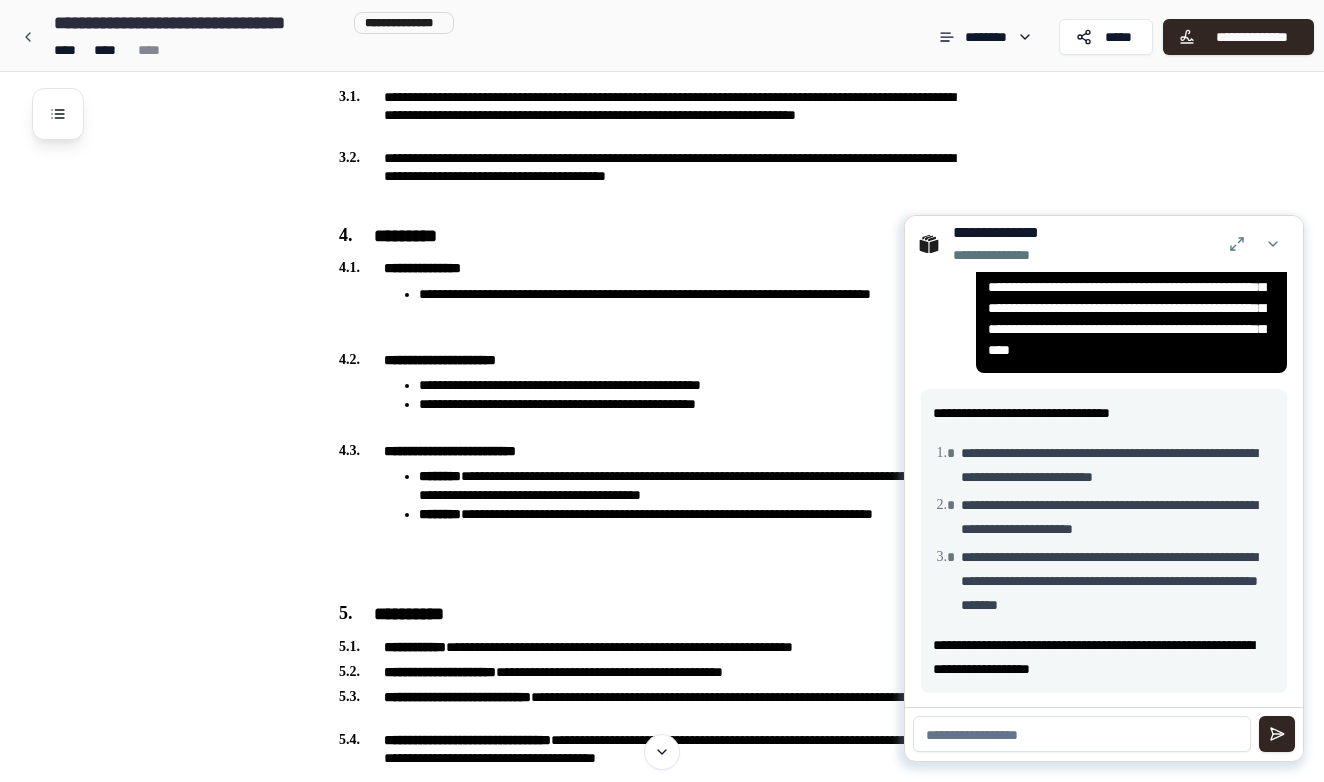 scroll, scrollTop: 117, scrollLeft: 0, axis: vertical 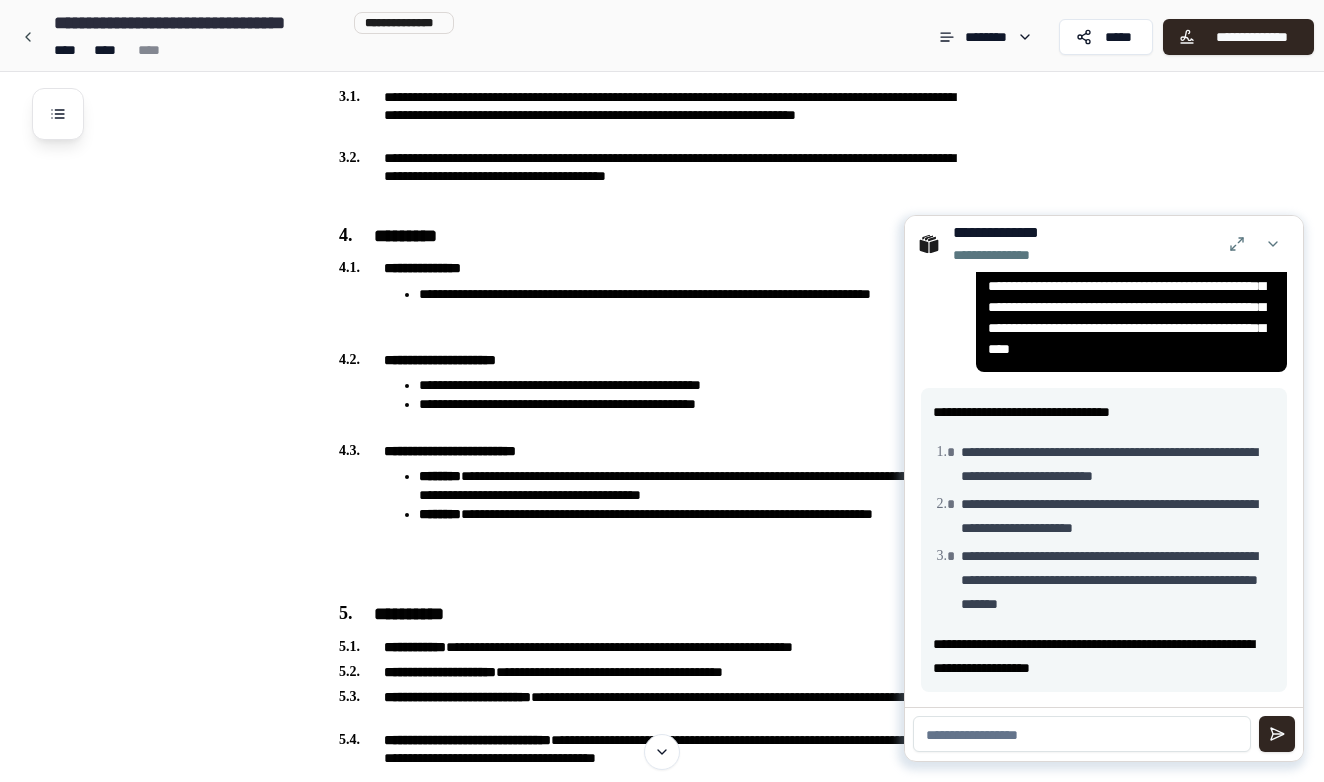 click at bounding box center [1082, 734] 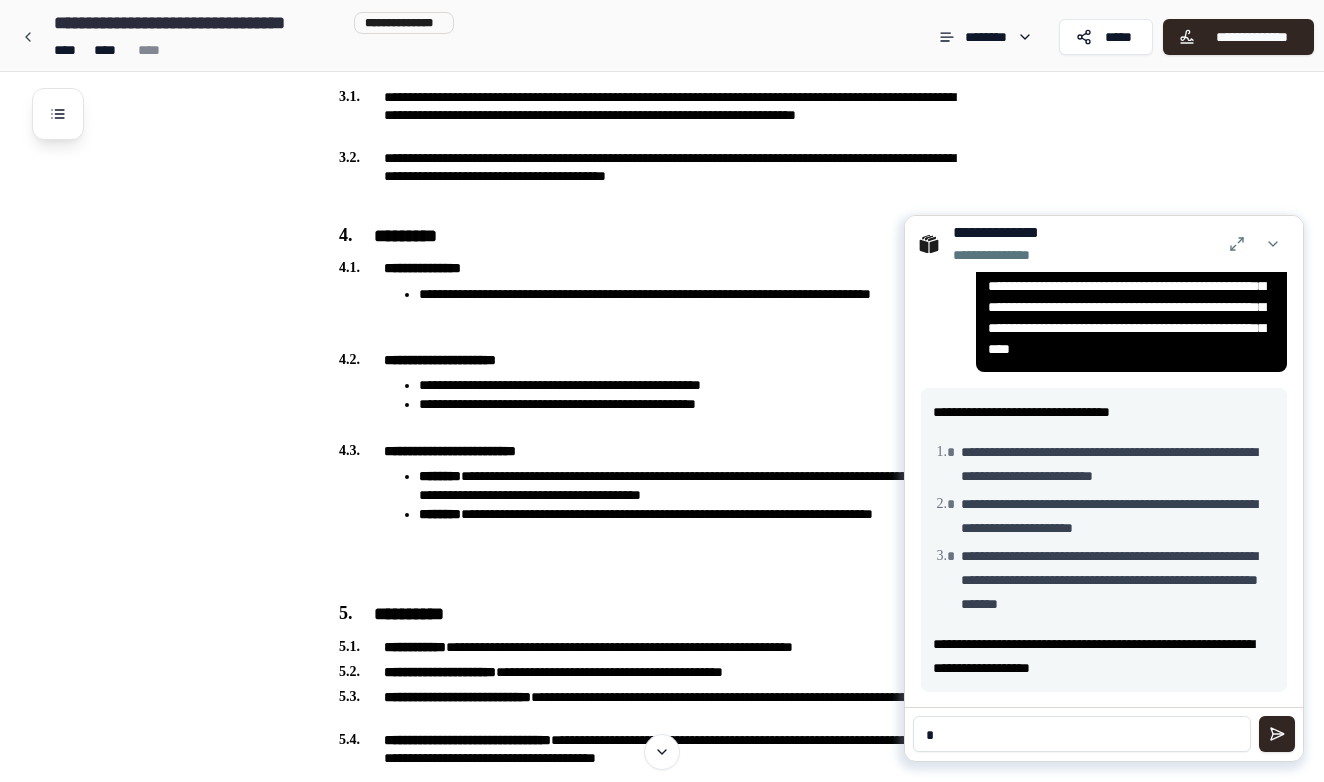 type on "**" 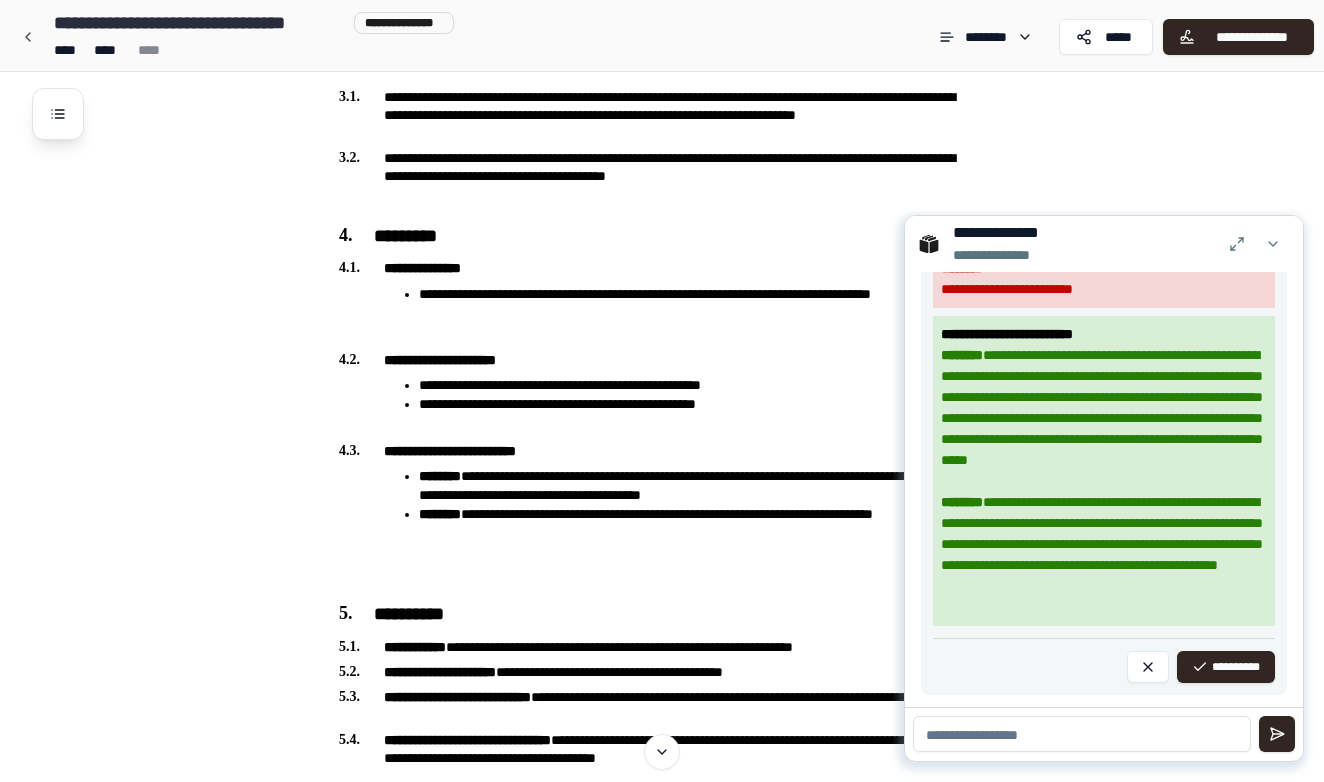 scroll, scrollTop: 1682, scrollLeft: 0, axis: vertical 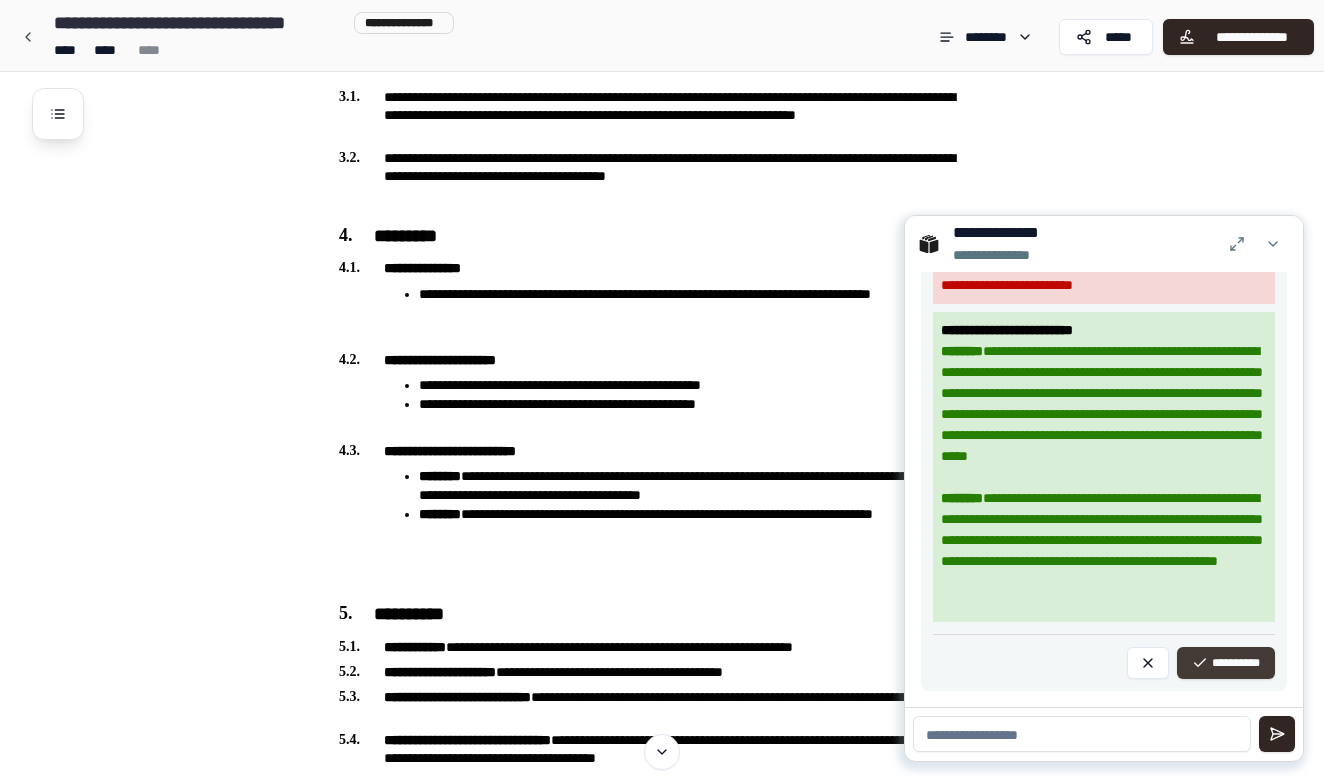 click on "**********" at bounding box center [1226, 663] 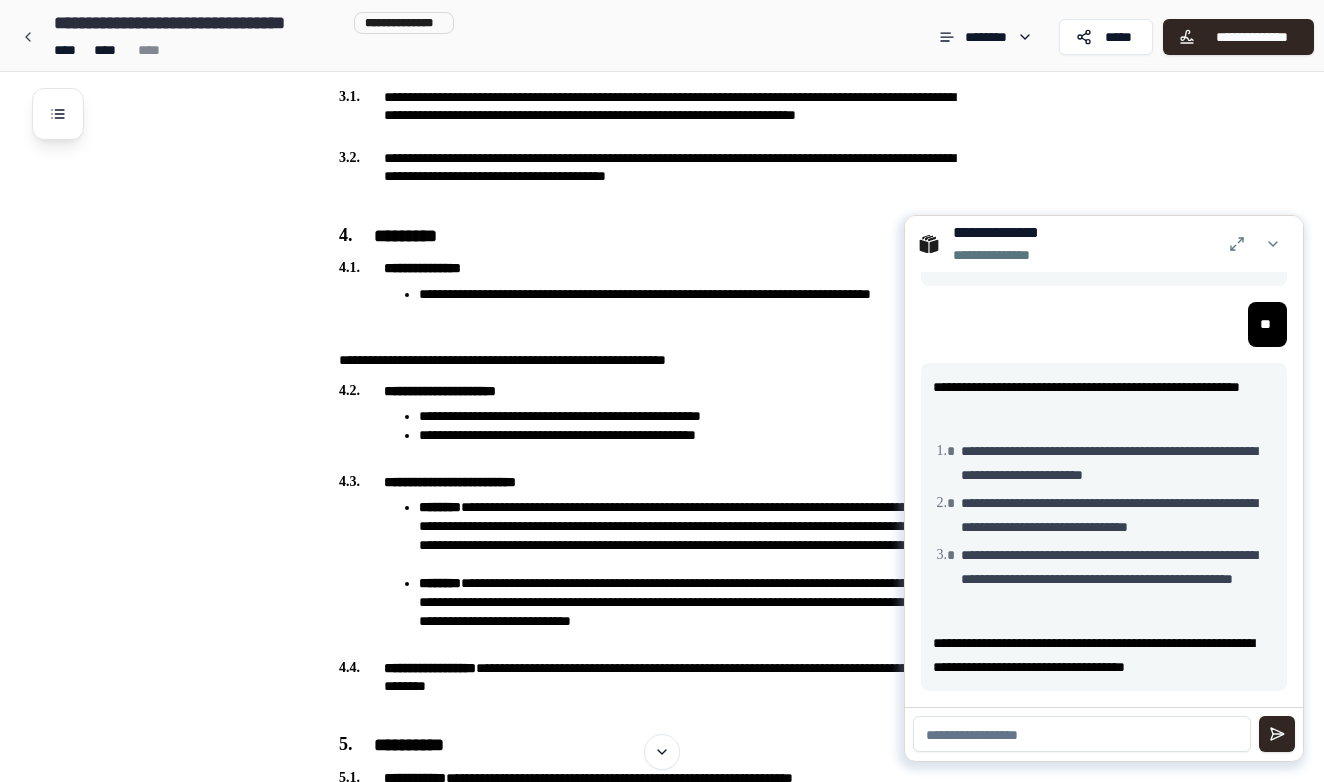scroll, scrollTop: 522, scrollLeft: 0, axis: vertical 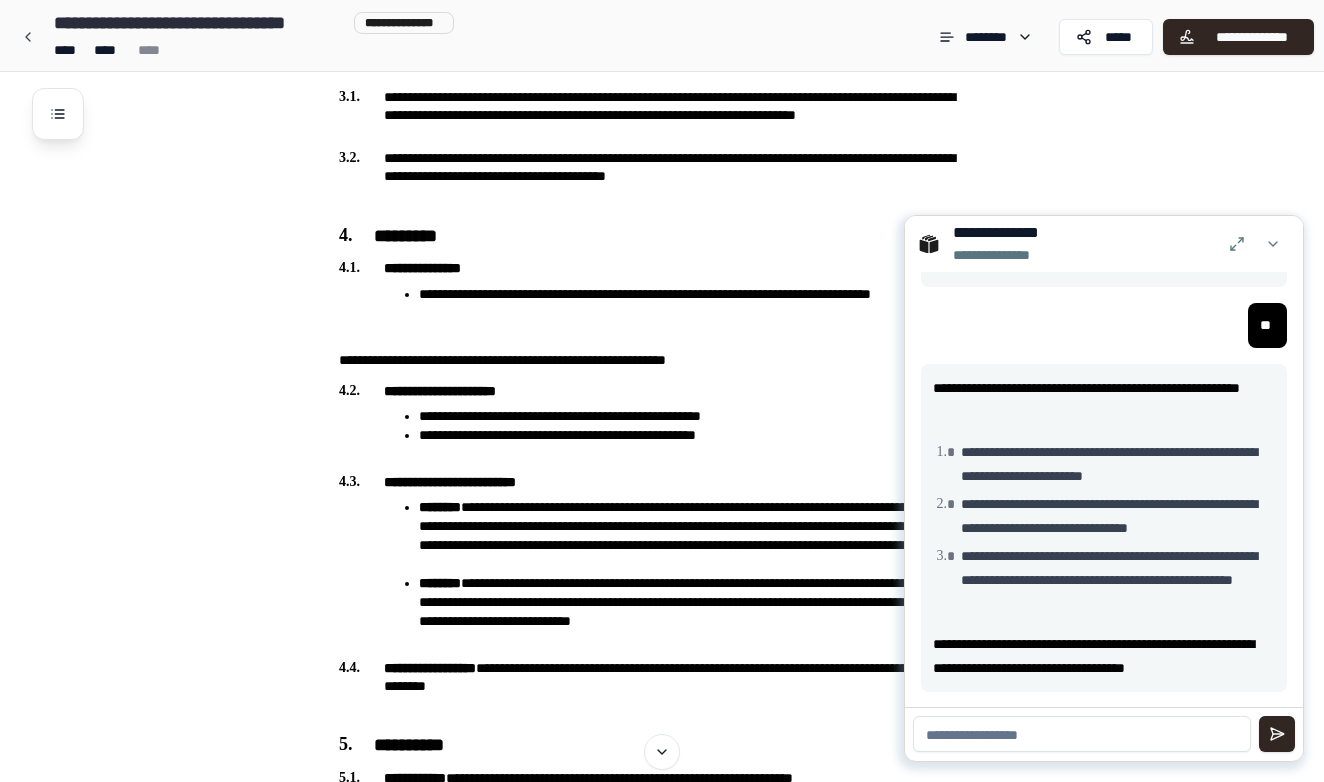 click at bounding box center (1082, 734) 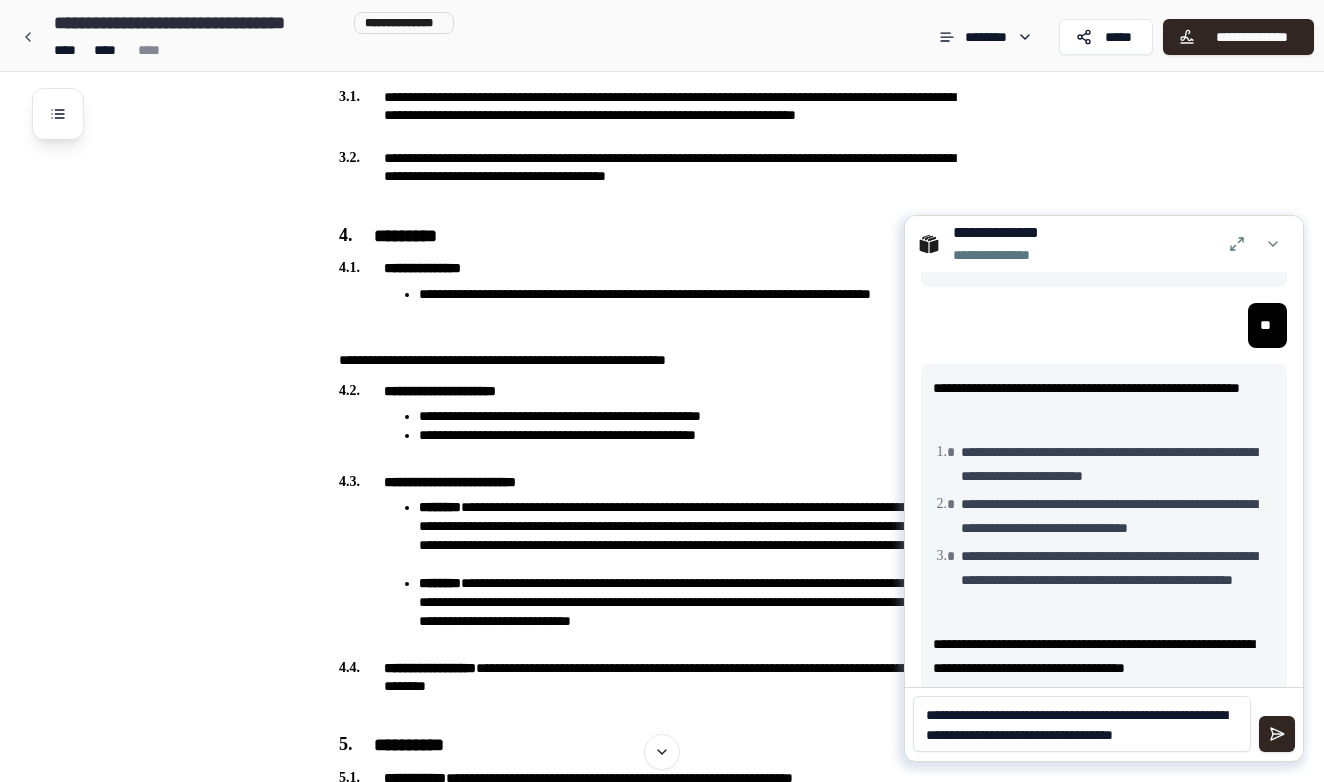 scroll, scrollTop: 0, scrollLeft: 0, axis: both 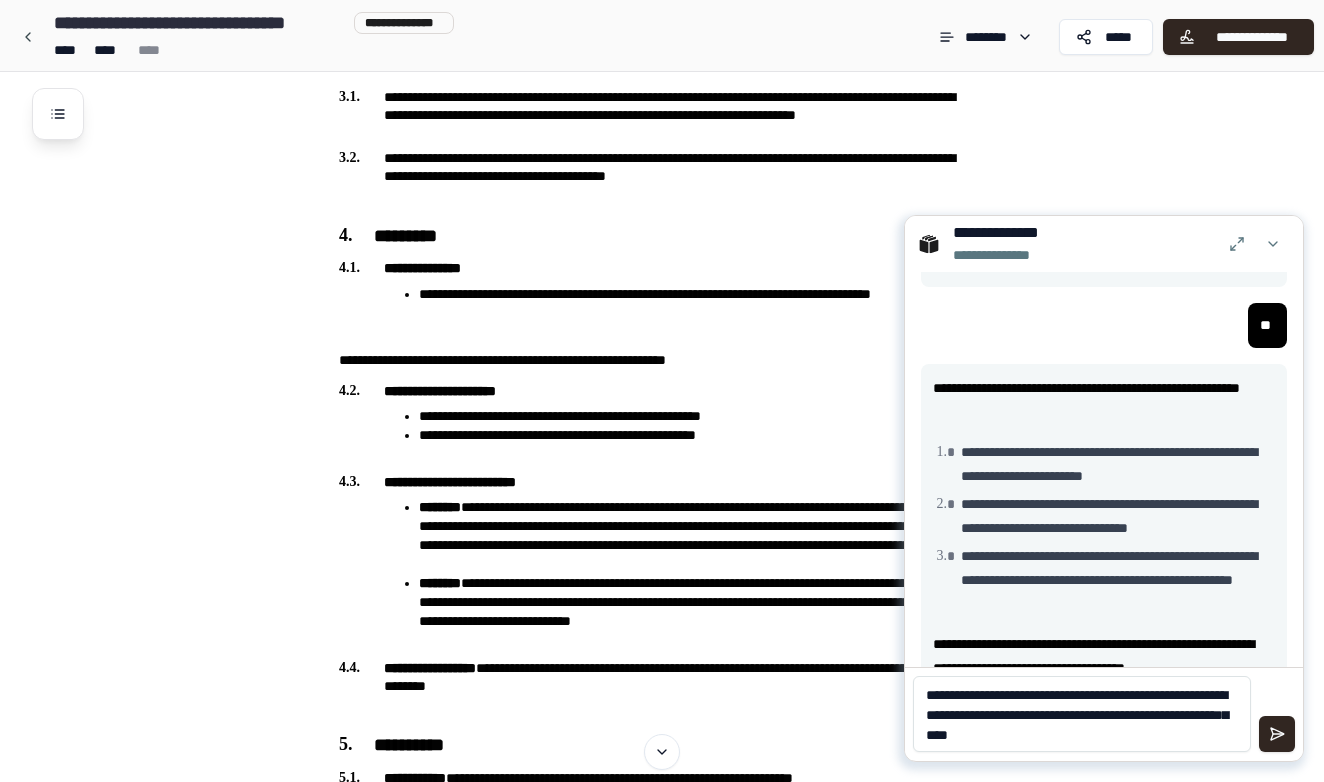 type on "**********" 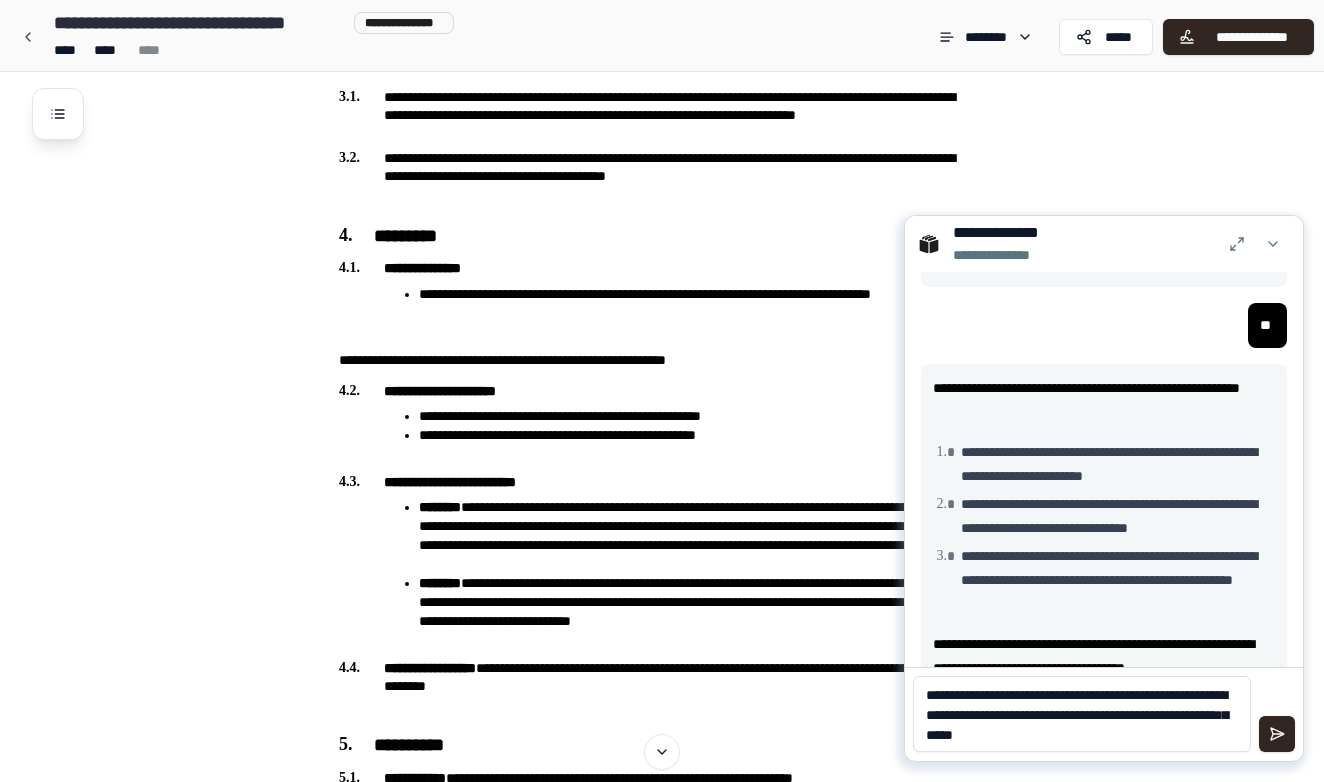 type 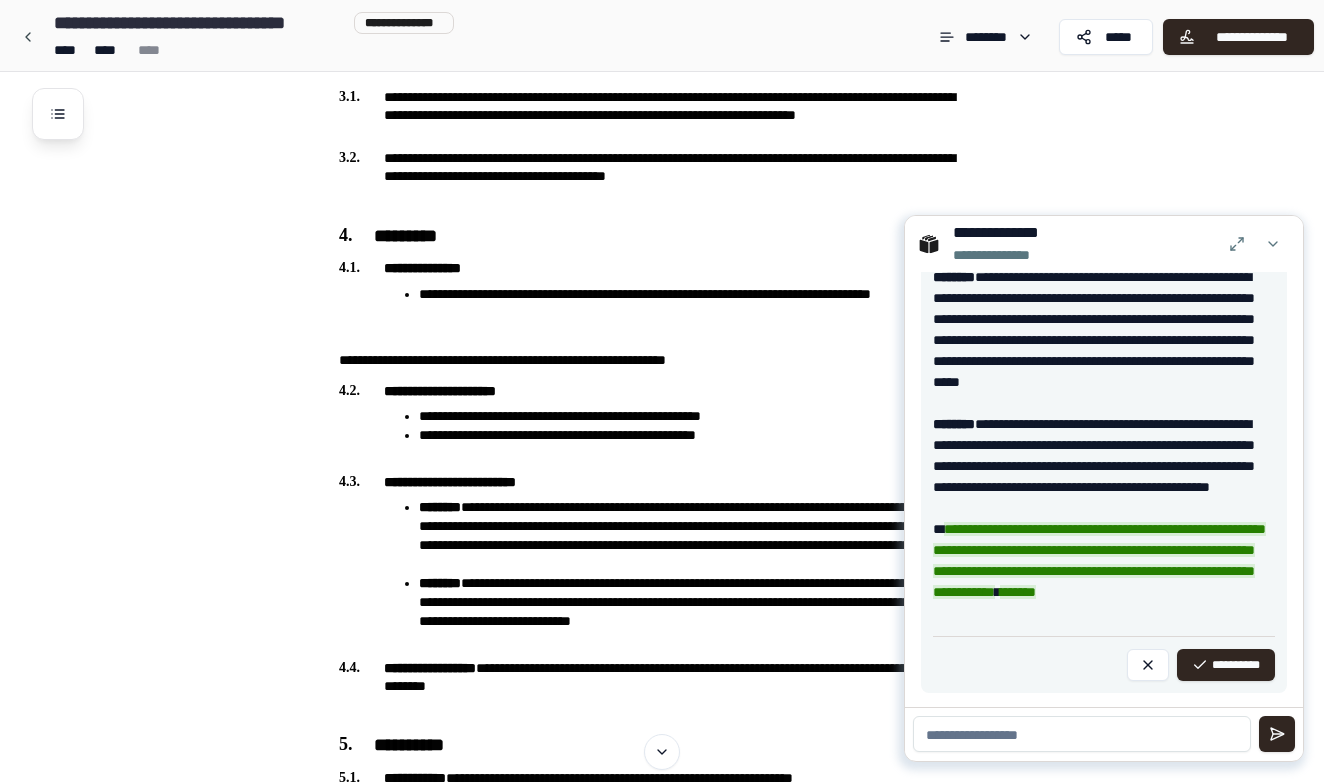 scroll, scrollTop: 1354, scrollLeft: 0, axis: vertical 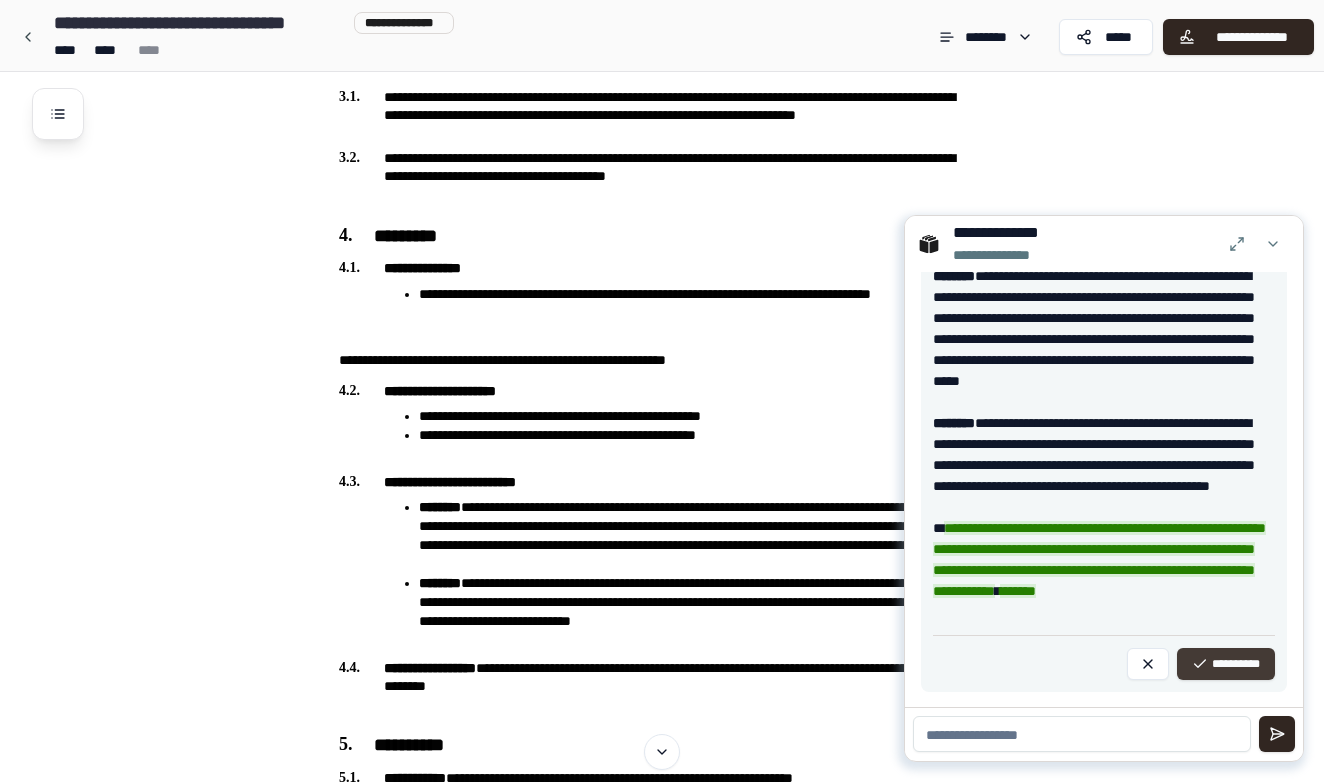 click on "**********" at bounding box center (1226, 664) 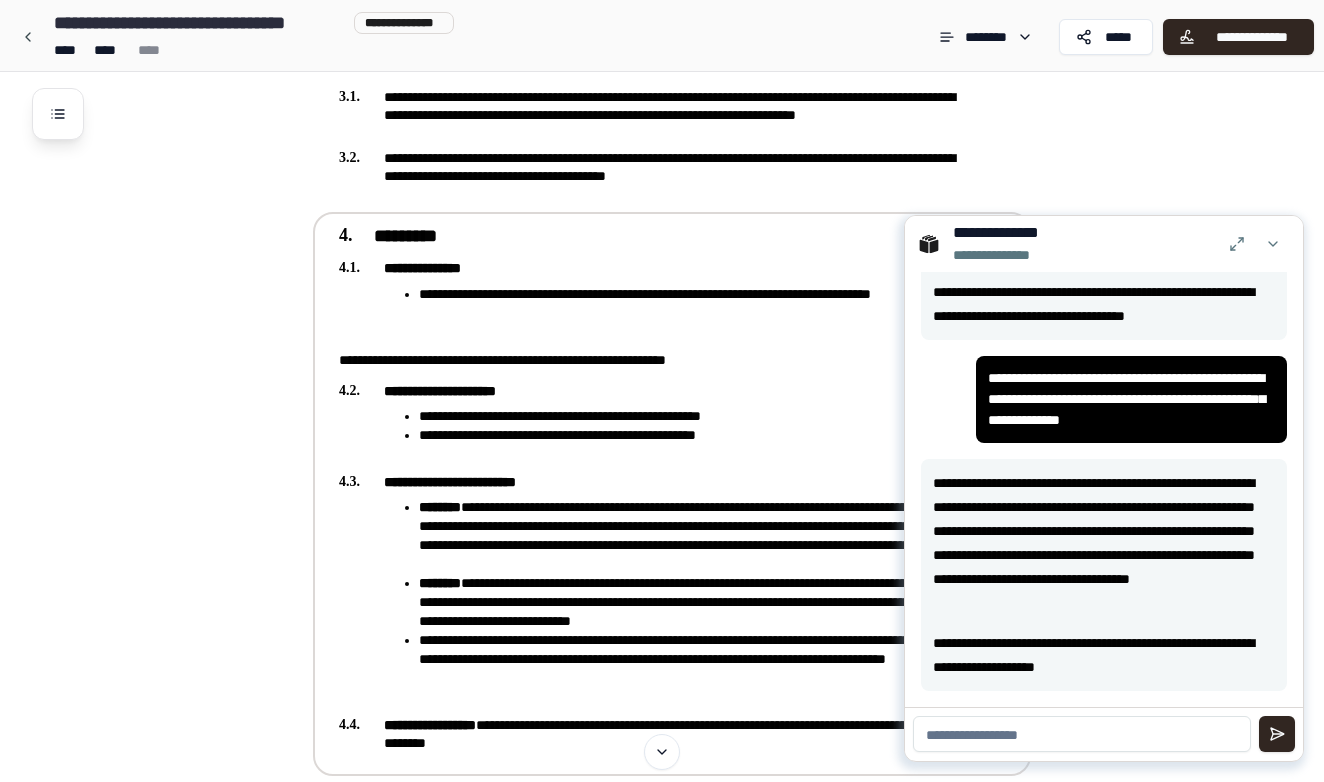 scroll, scrollTop: 873, scrollLeft: 0, axis: vertical 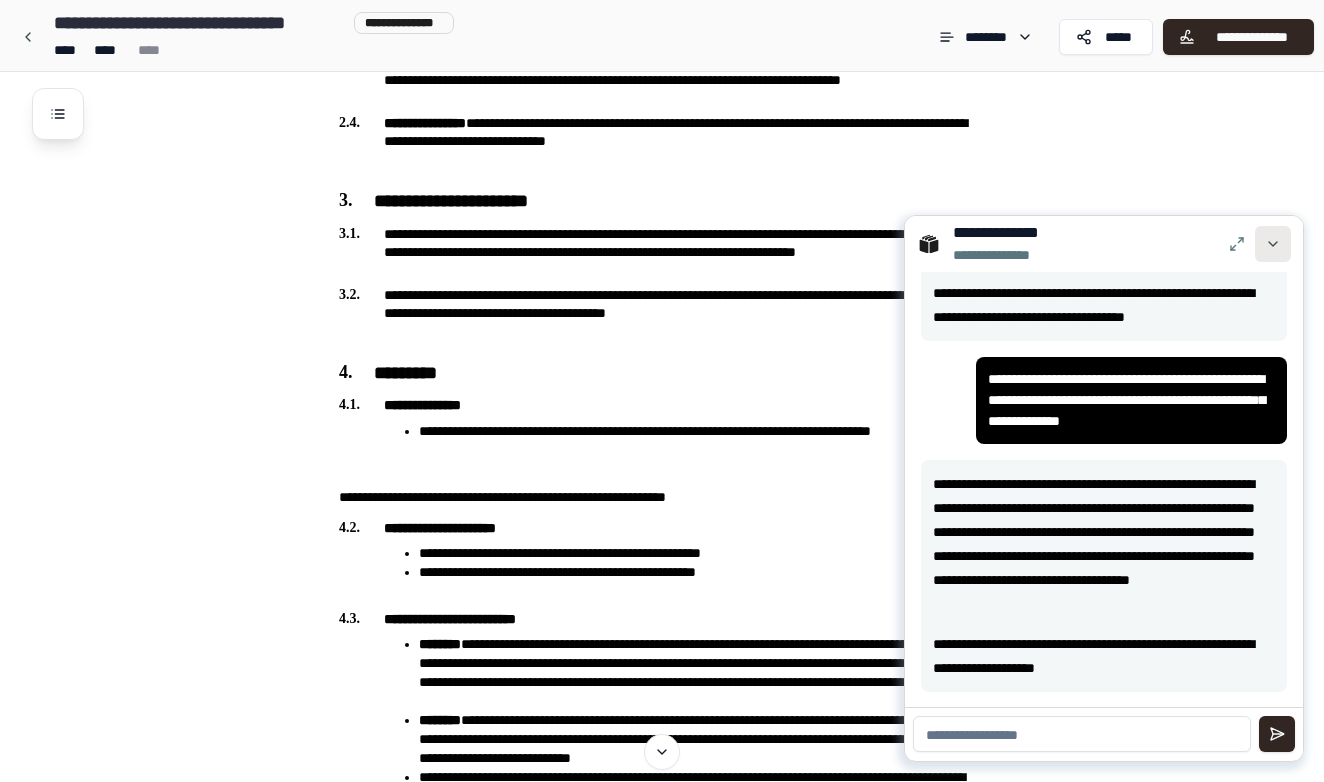 click at bounding box center (1273, 244) 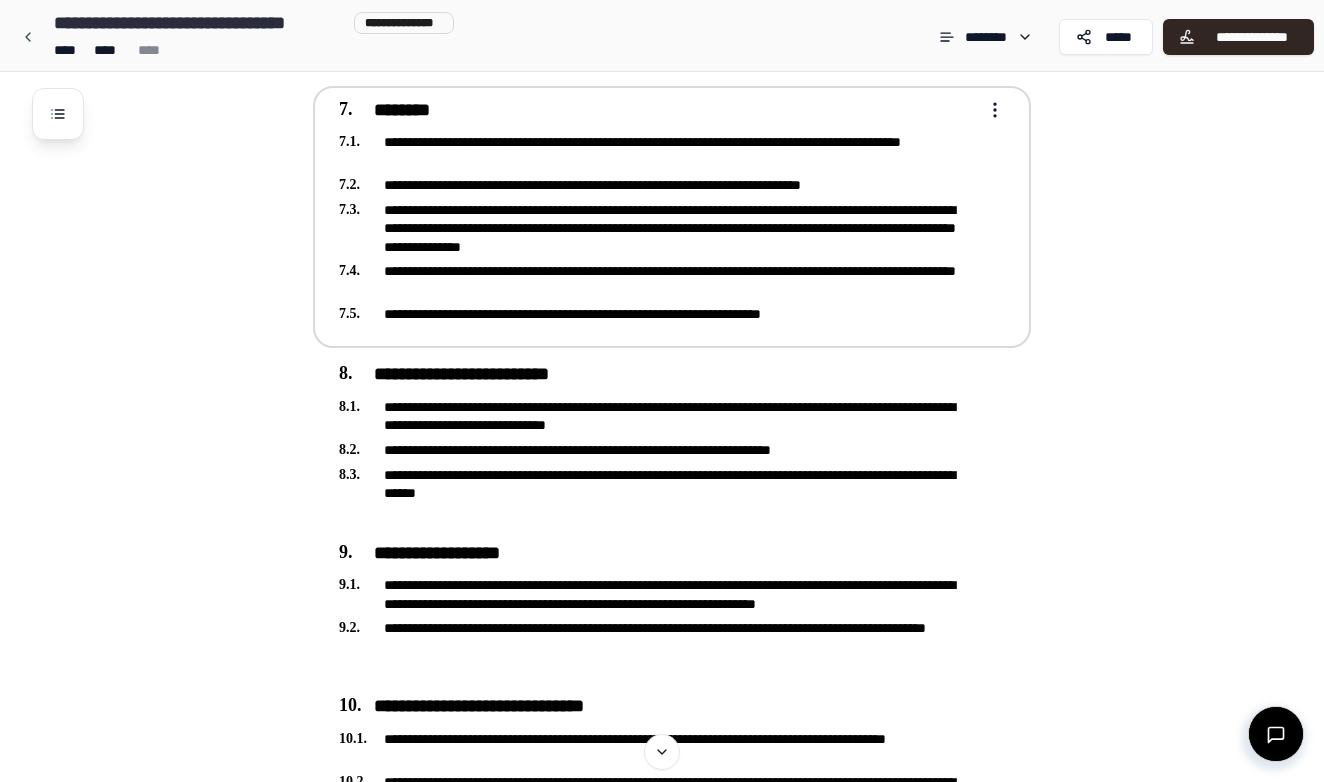scroll, scrollTop: 2256, scrollLeft: 0, axis: vertical 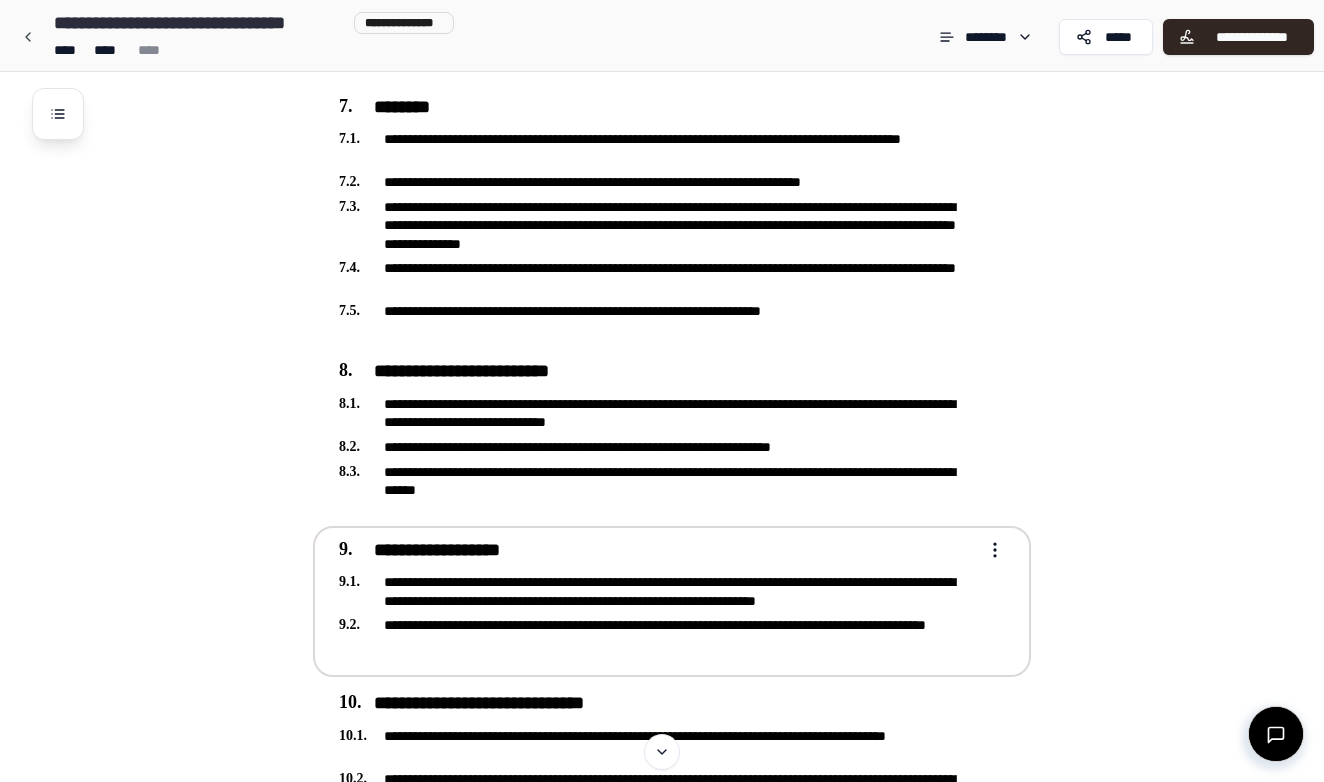 click on "**********" at bounding box center [662, -549] 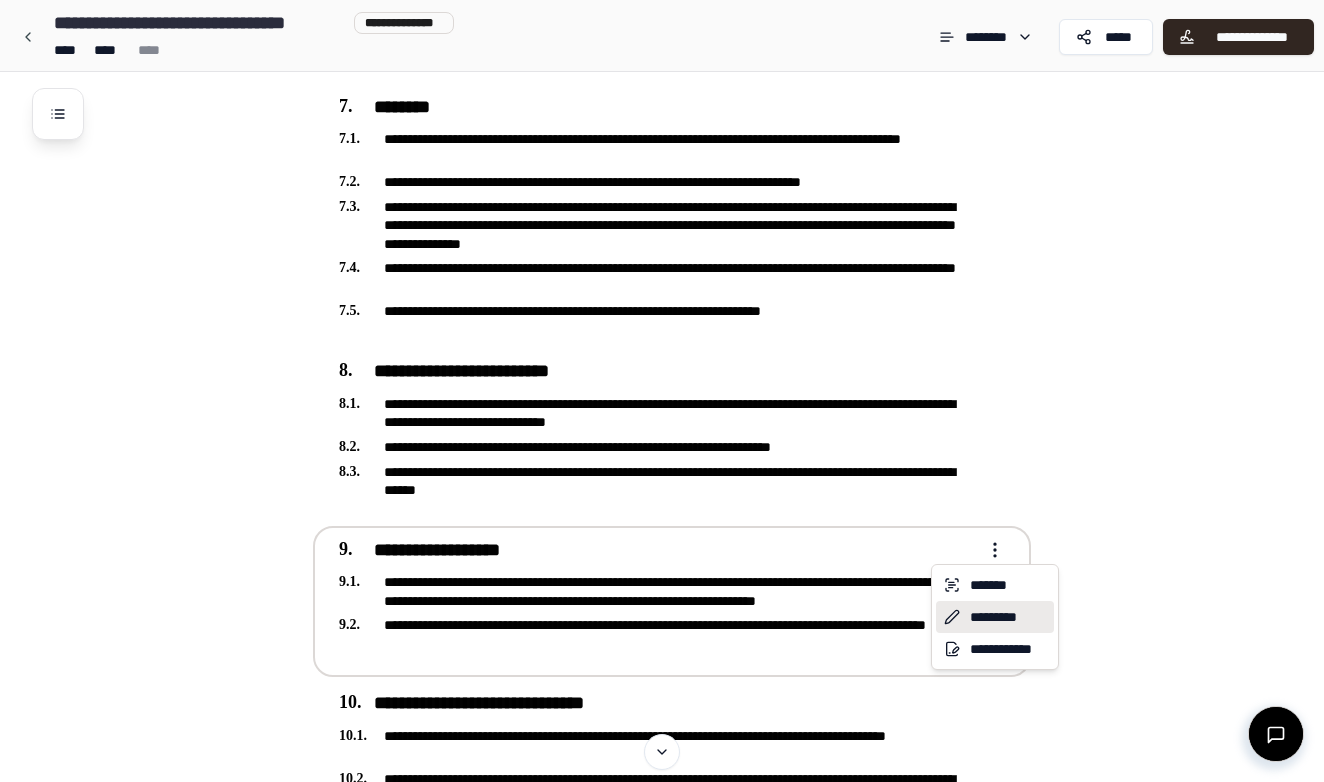 click on "*********" at bounding box center (995, 617) 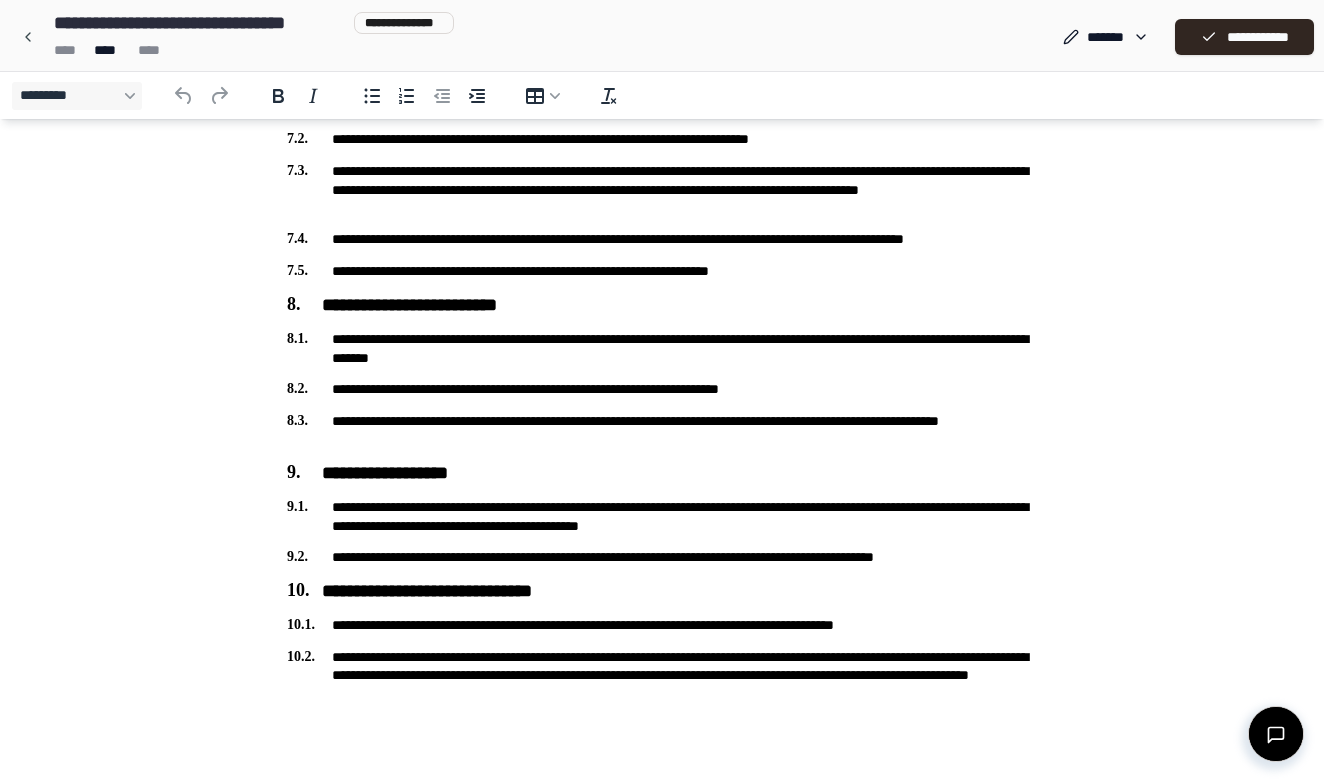 scroll, scrollTop: 2044, scrollLeft: 0, axis: vertical 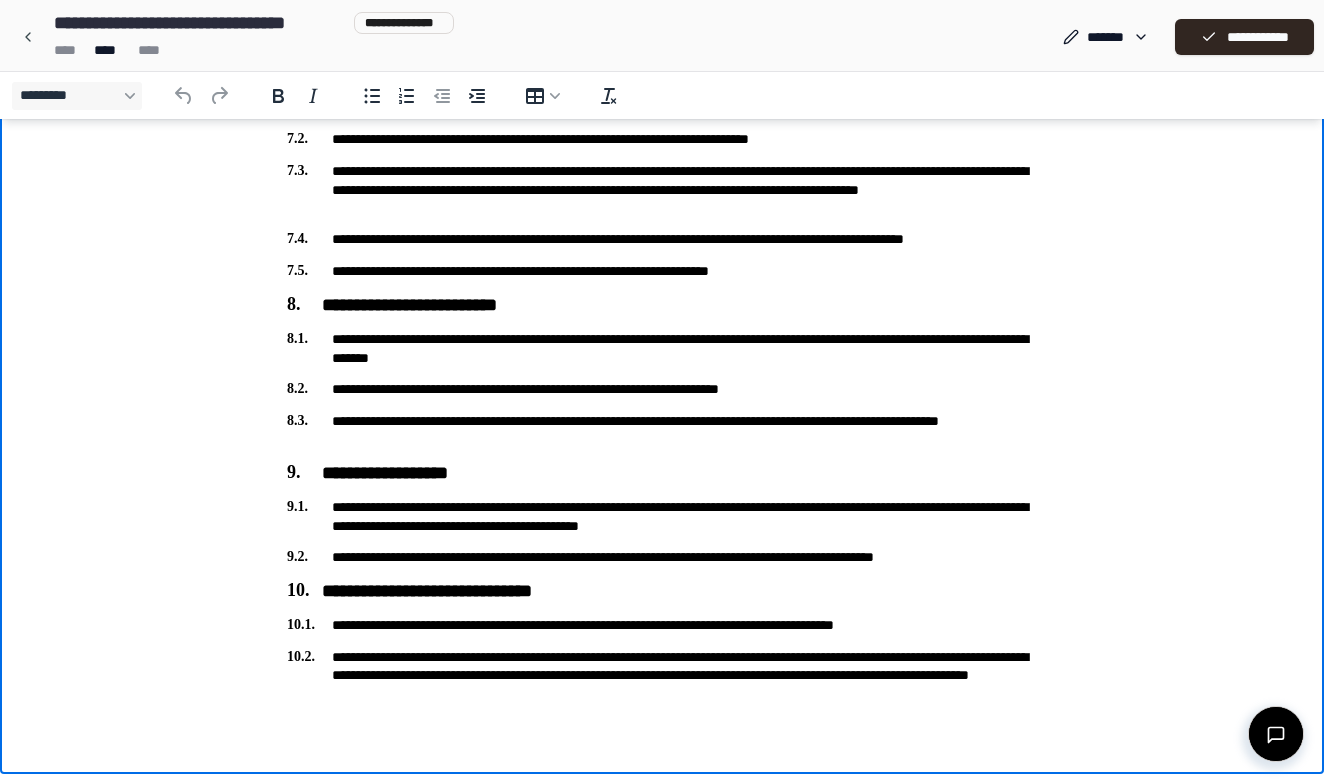 type 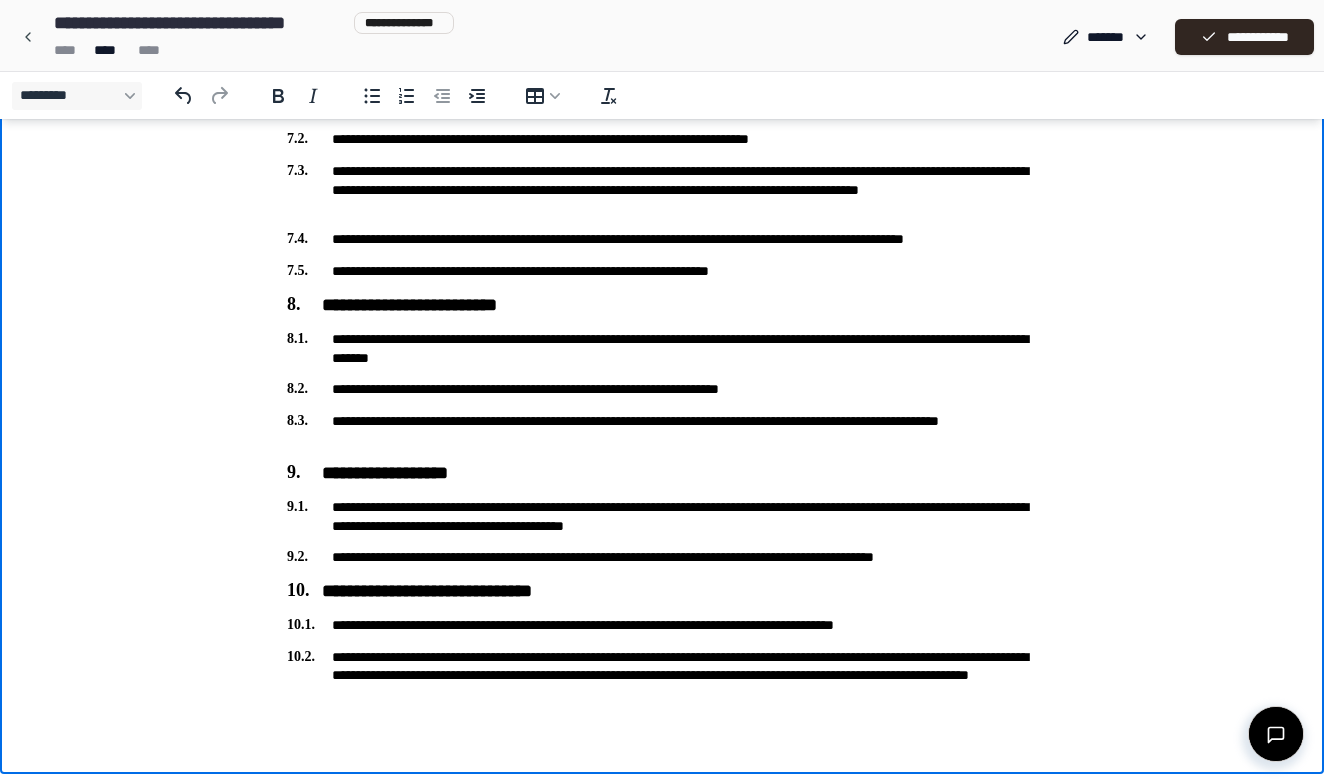 click on "**********" at bounding box center [662, -600] 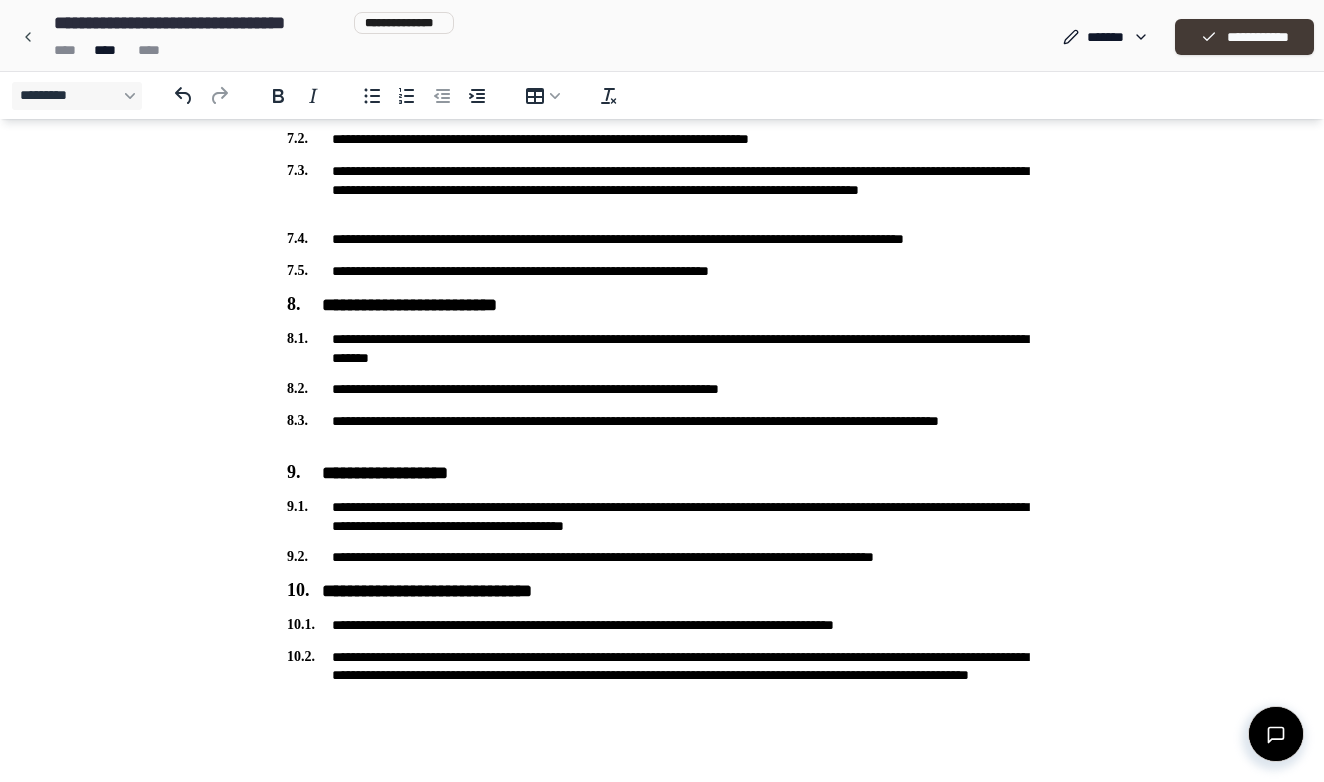 click on "**********" at bounding box center (1244, 37) 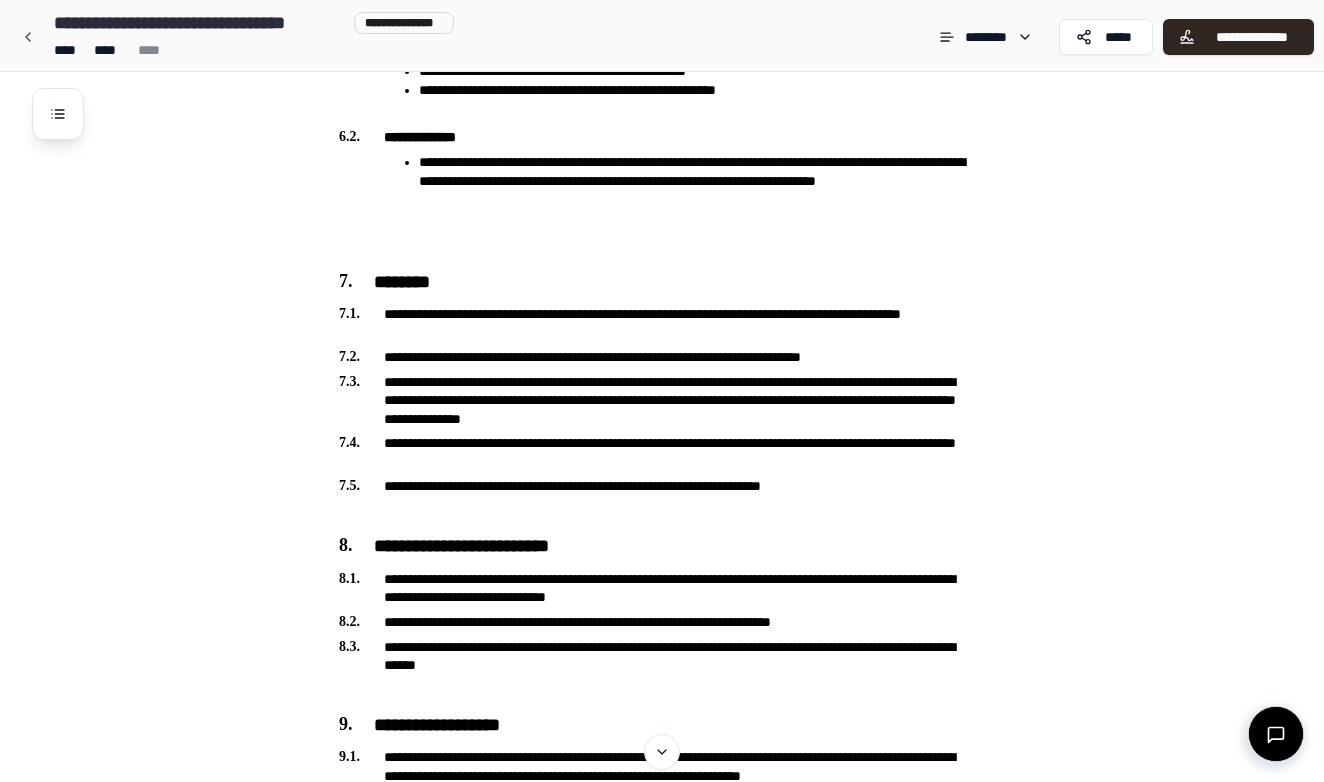 scroll, scrollTop: 2096, scrollLeft: 0, axis: vertical 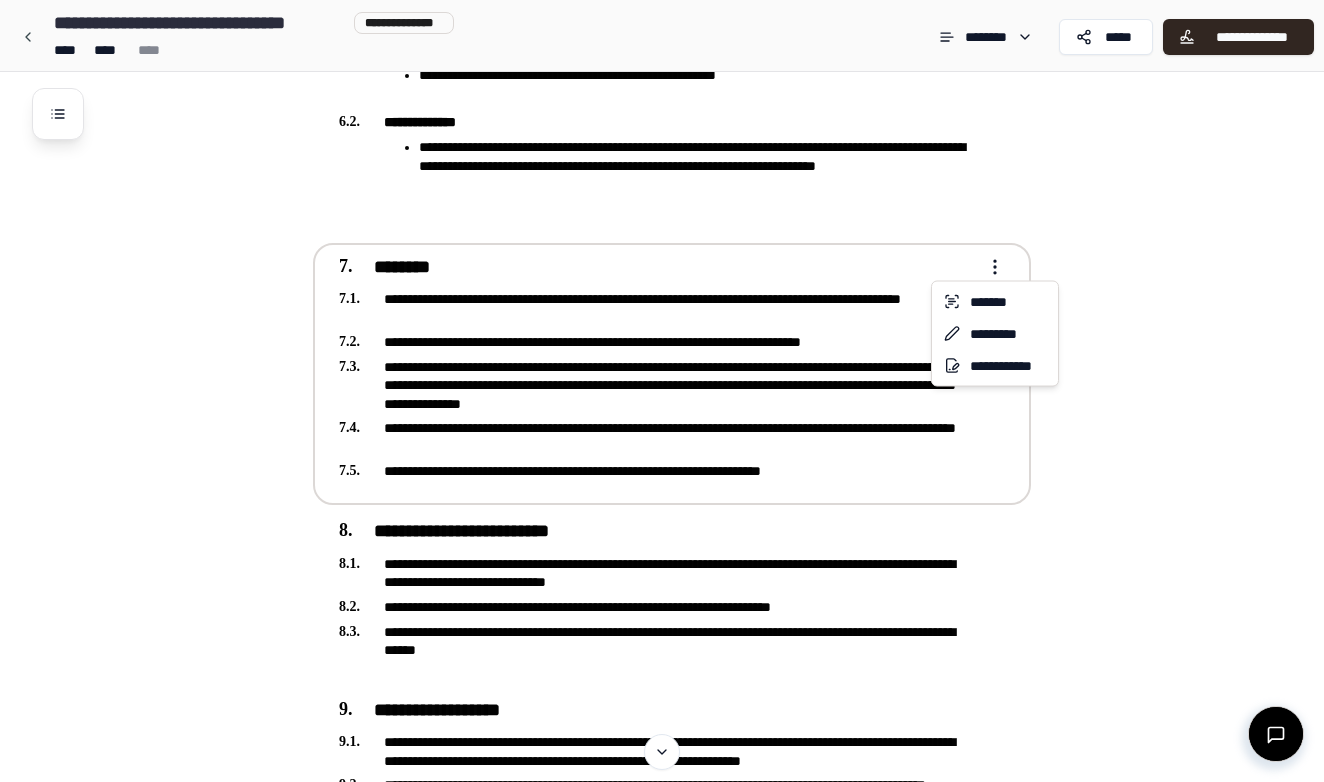 click on "**********" at bounding box center (662, -389) 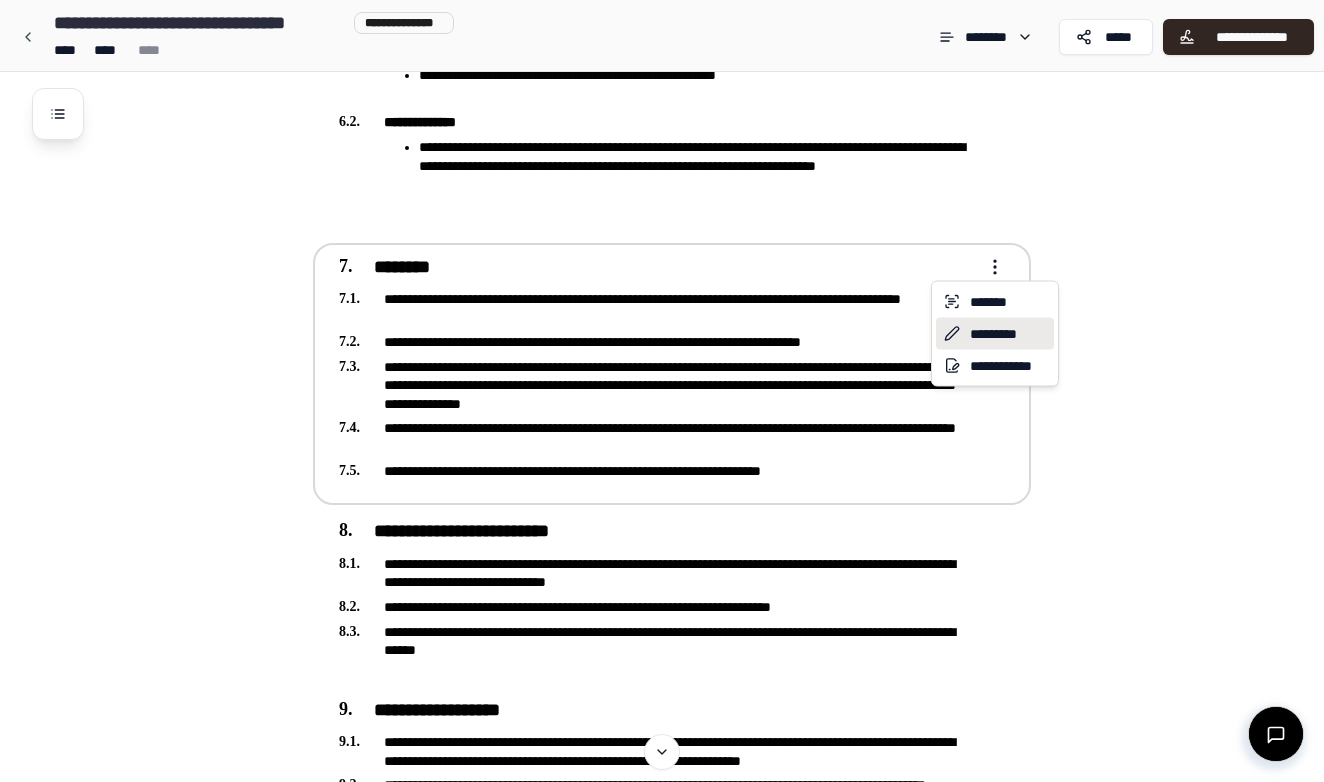 click on "*********" at bounding box center [995, 334] 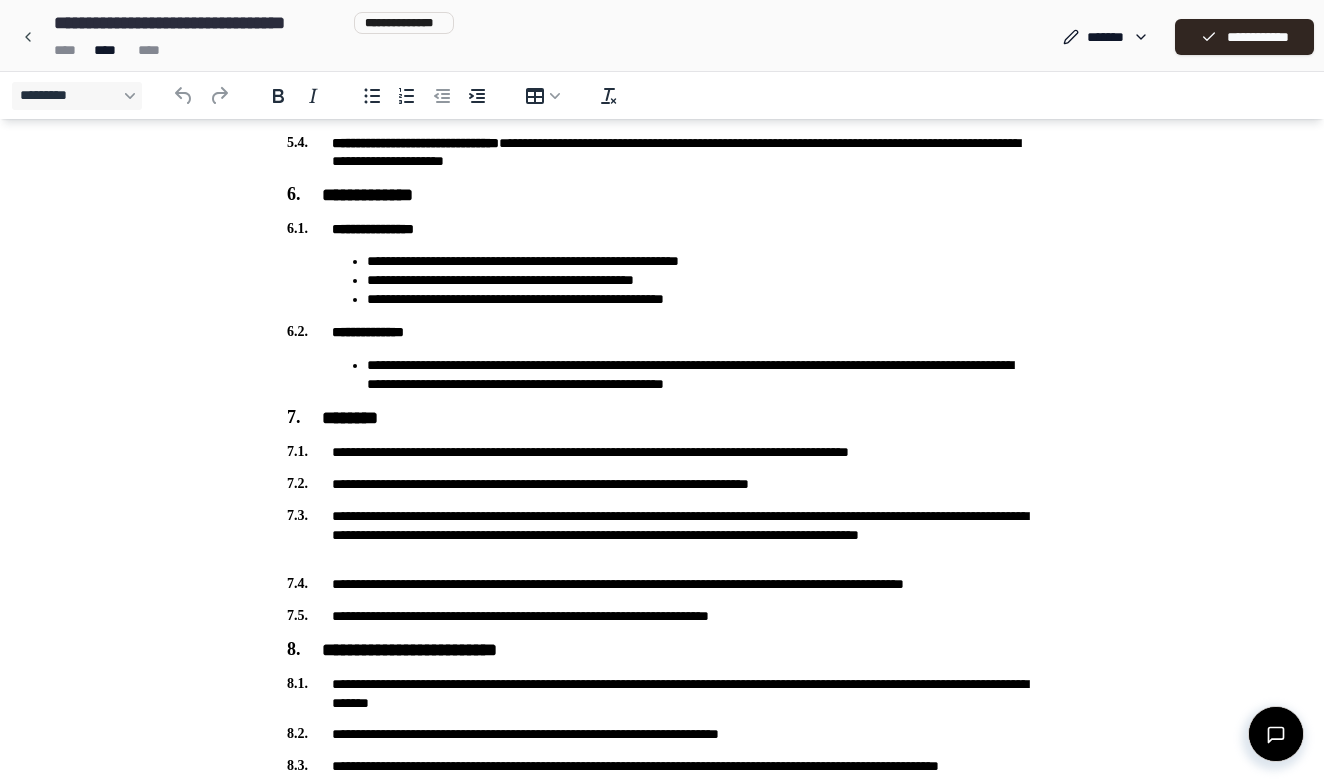 scroll, scrollTop: 1700, scrollLeft: 0, axis: vertical 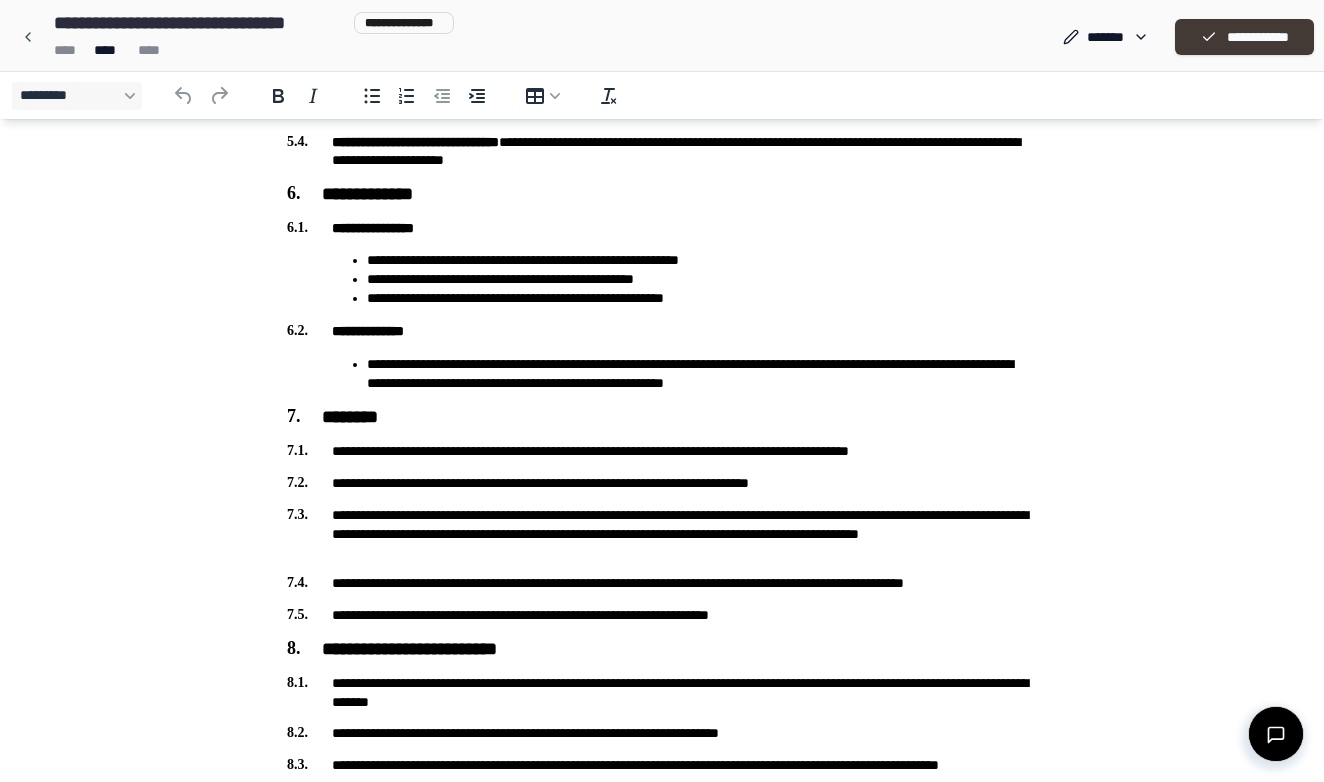click on "**********" at bounding box center [1244, 37] 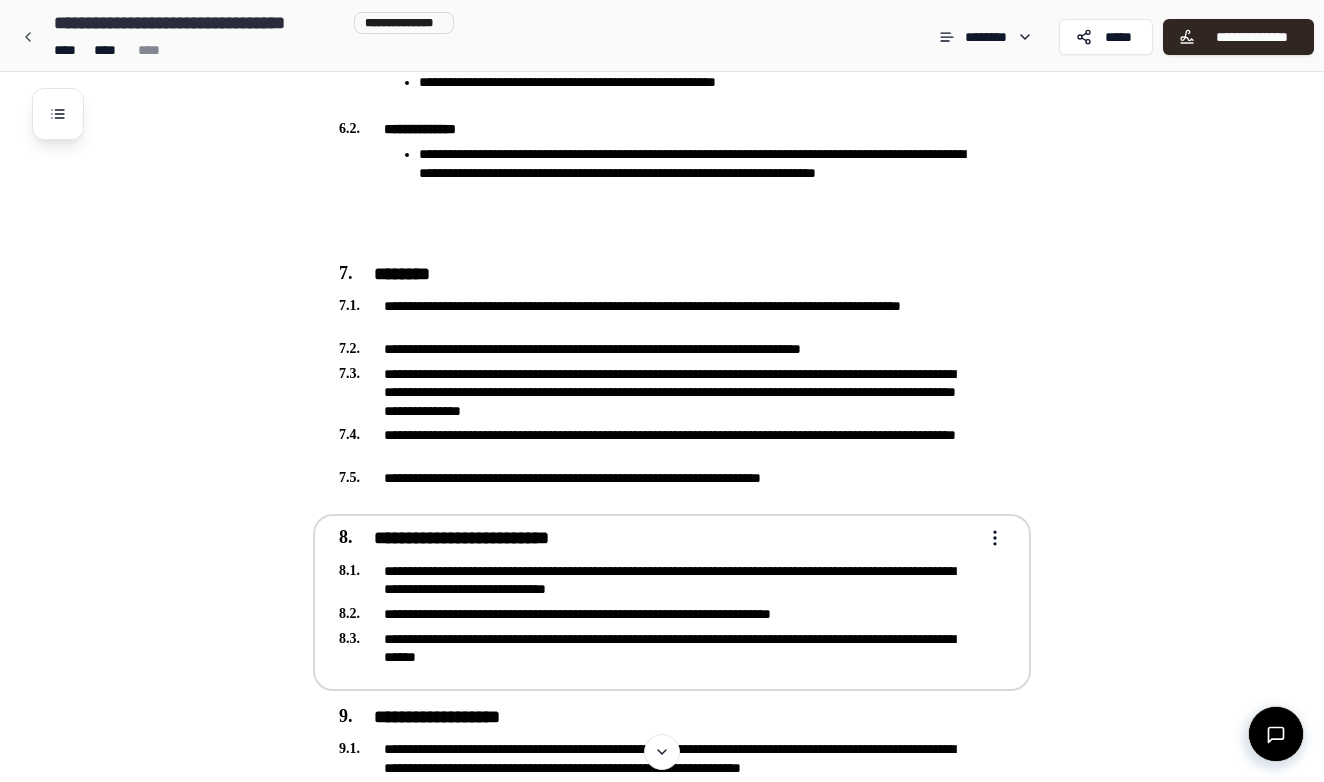 scroll, scrollTop: 2091, scrollLeft: 0, axis: vertical 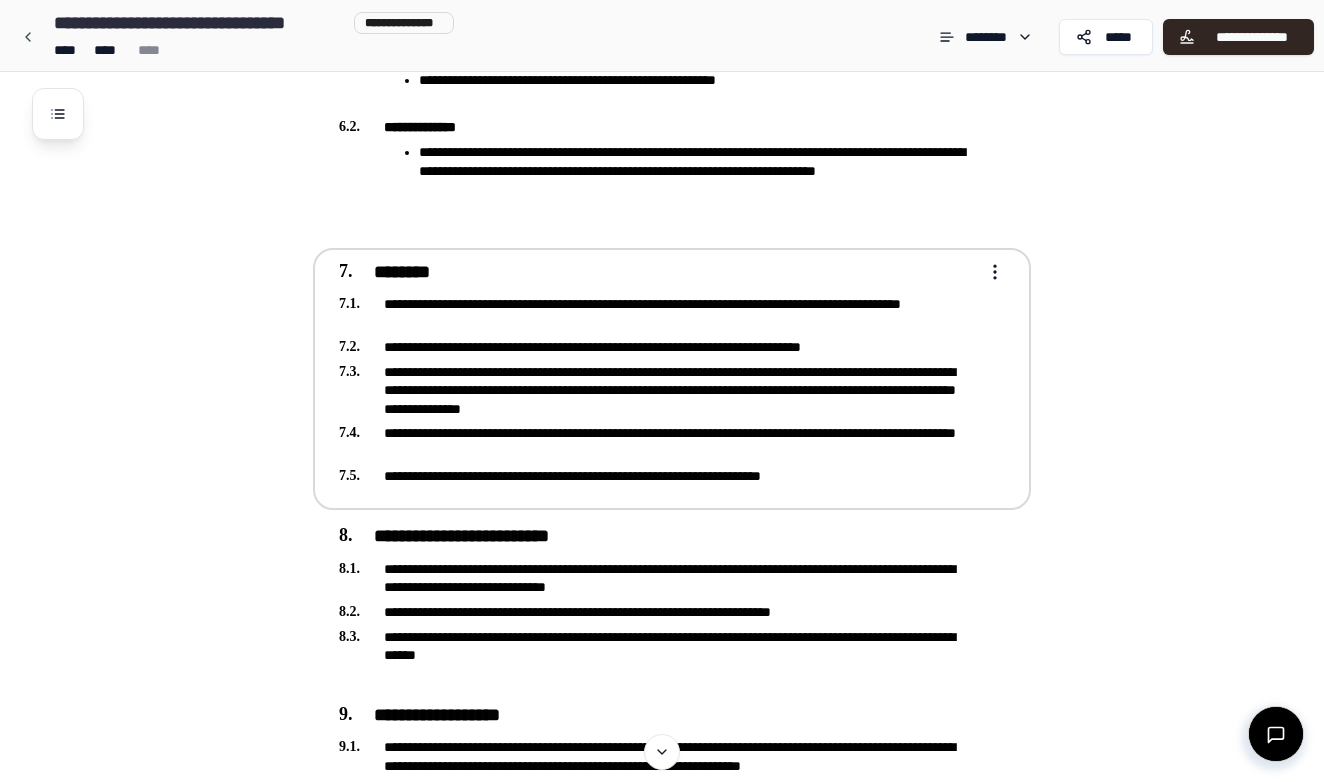 click on "**********" at bounding box center [662, -384] 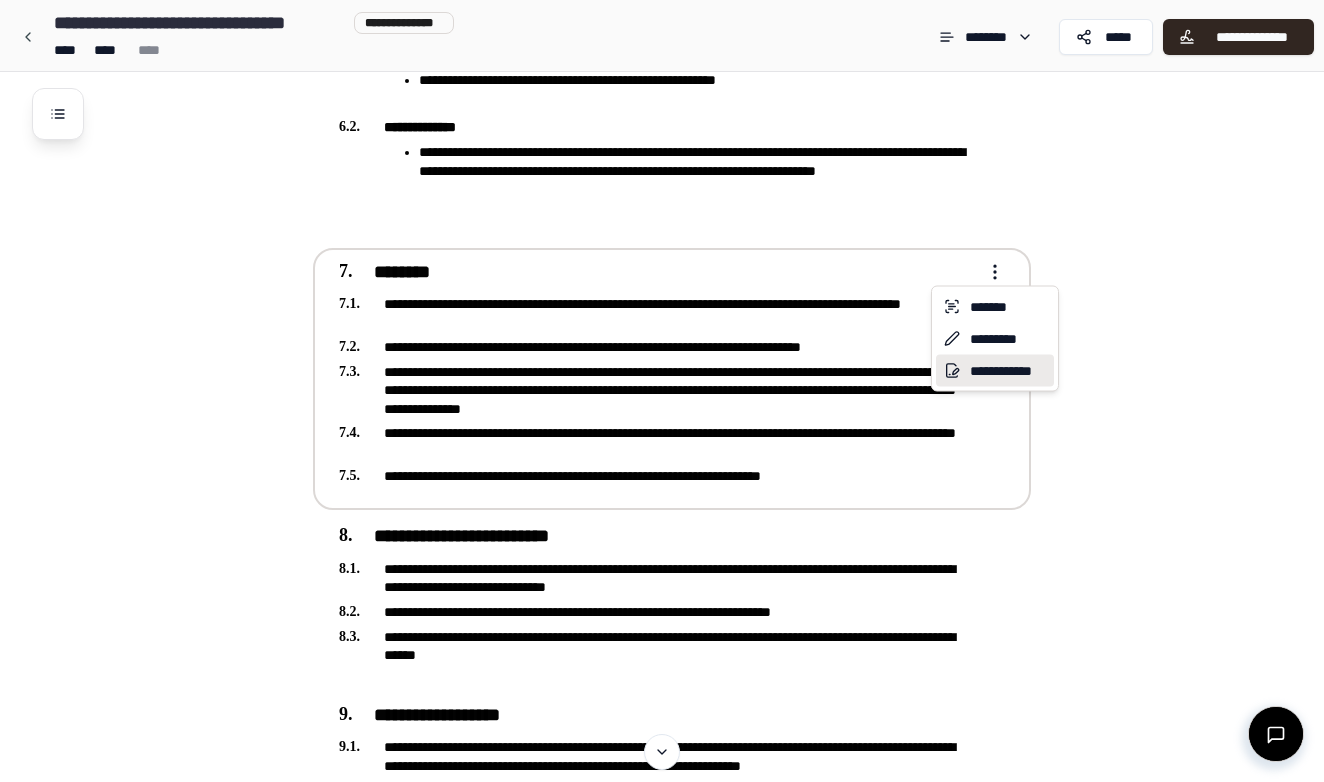 click on "**********" at bounding box center [995, 371] 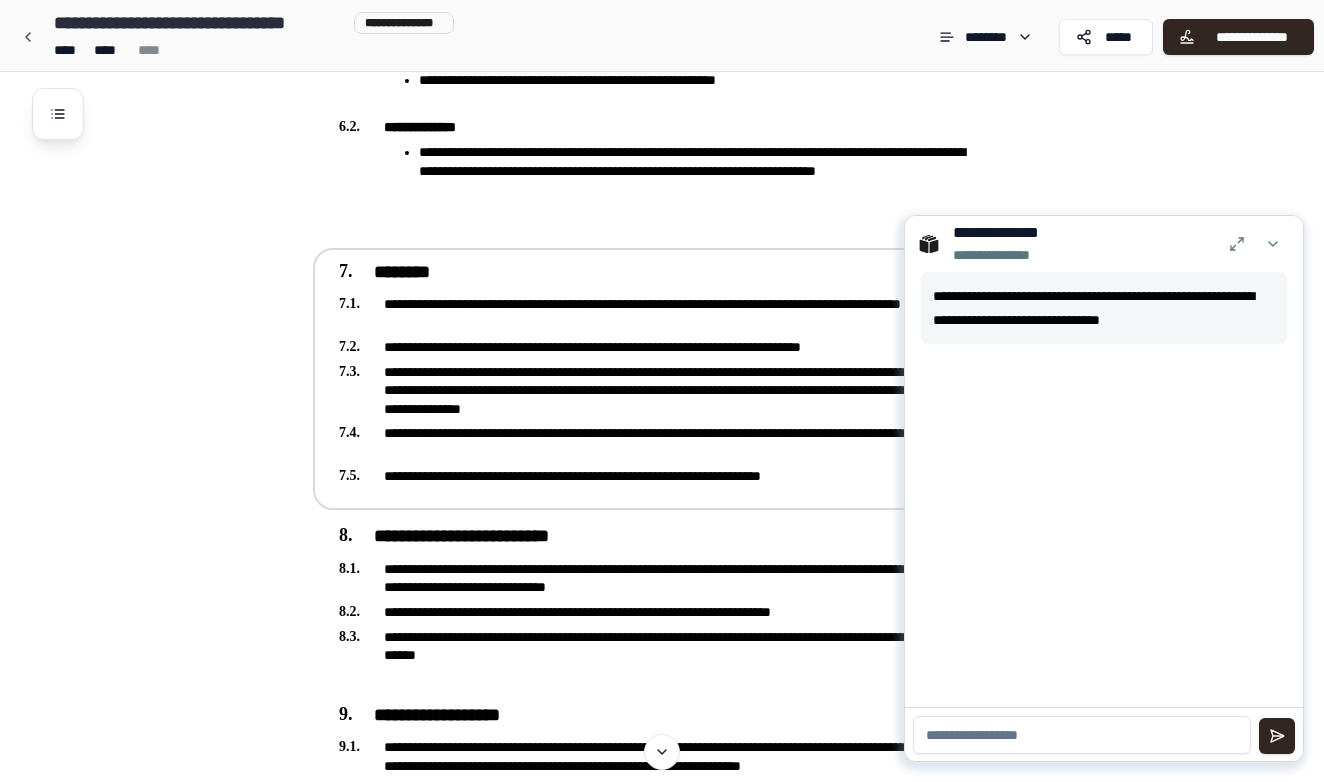 click at bounding box center [1082, 735] 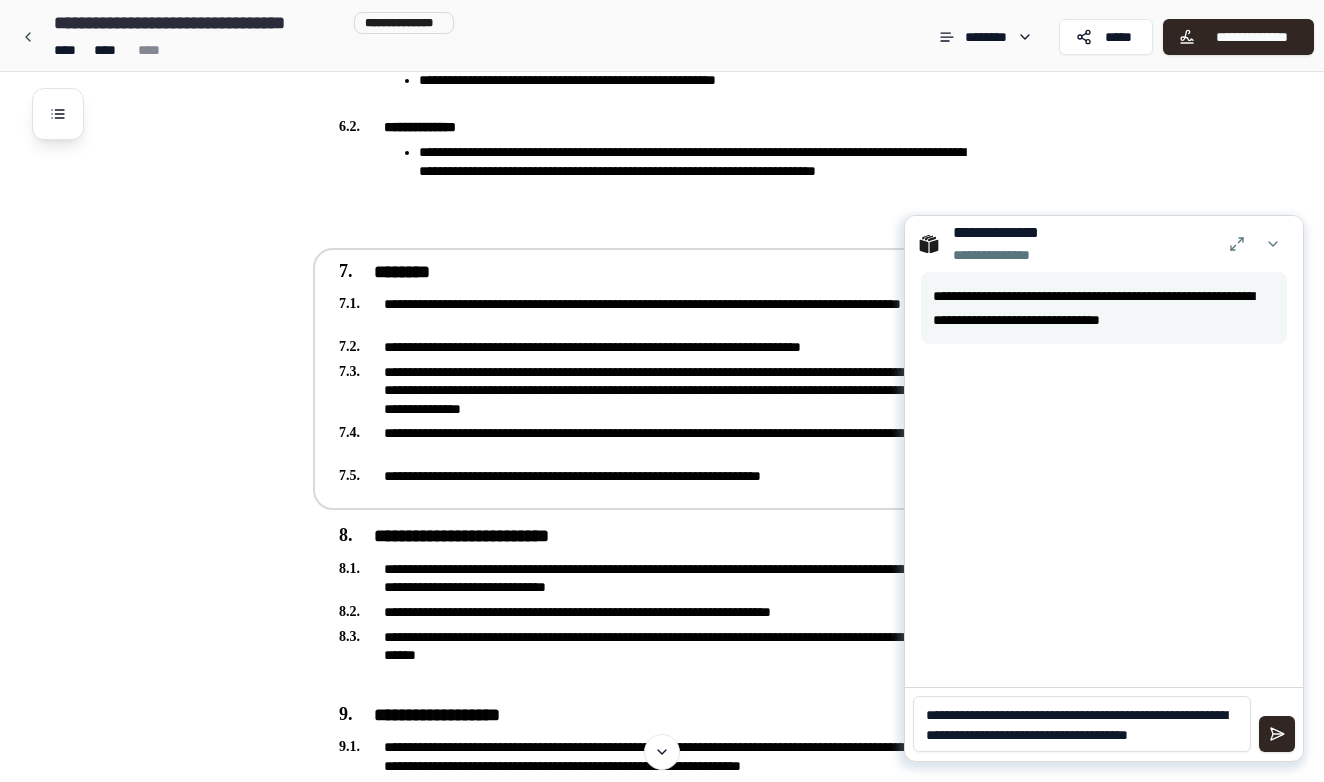 scroll, scrollTop: 0, scrollLeft: 0, axis: both 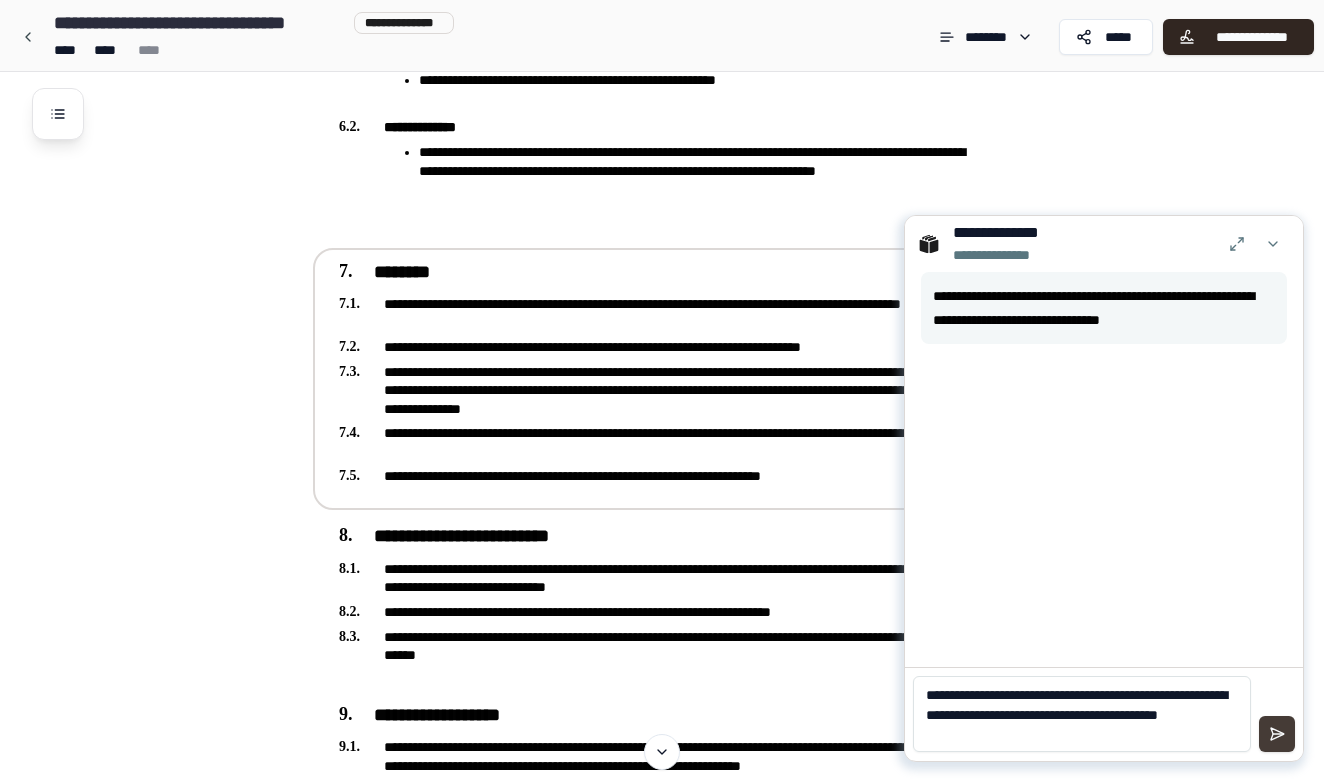 type on "**********" 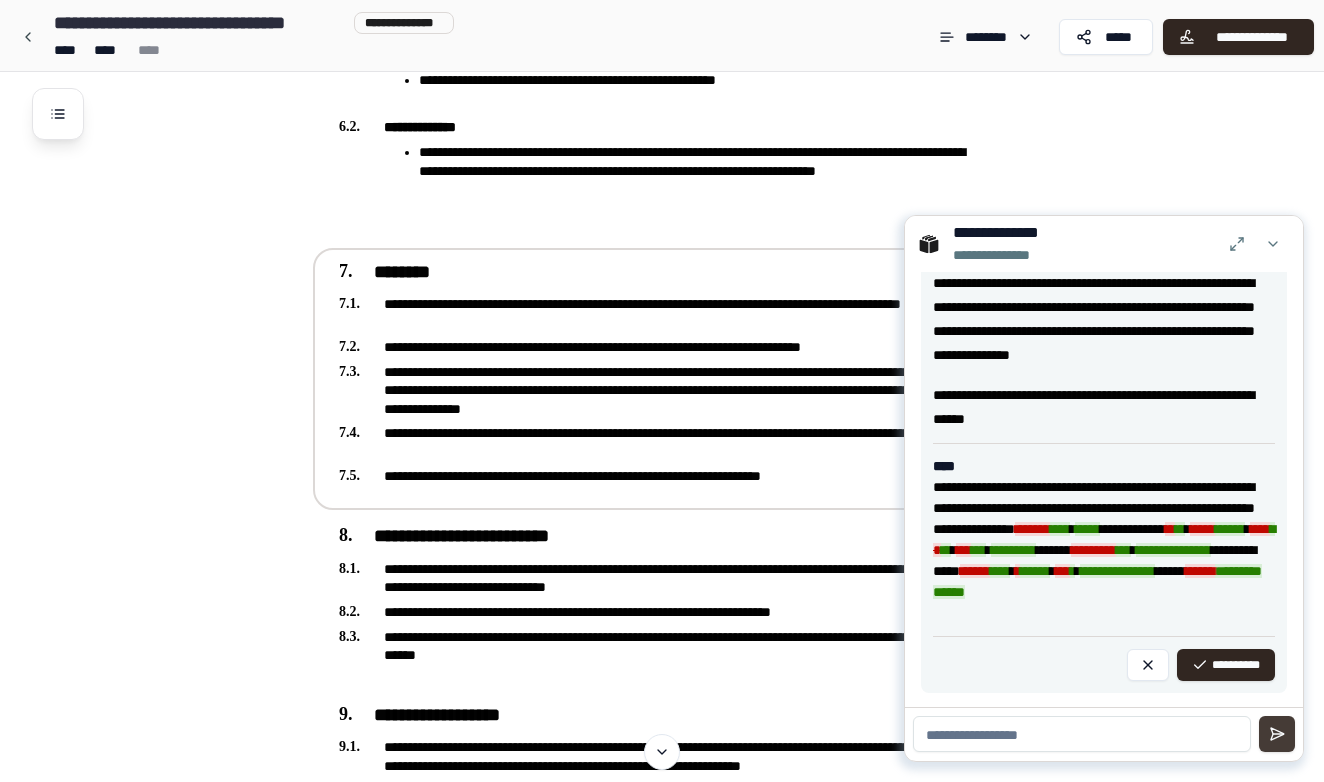 scroll, scrollTop: 205, scrollLeft: 0, axis: vertical 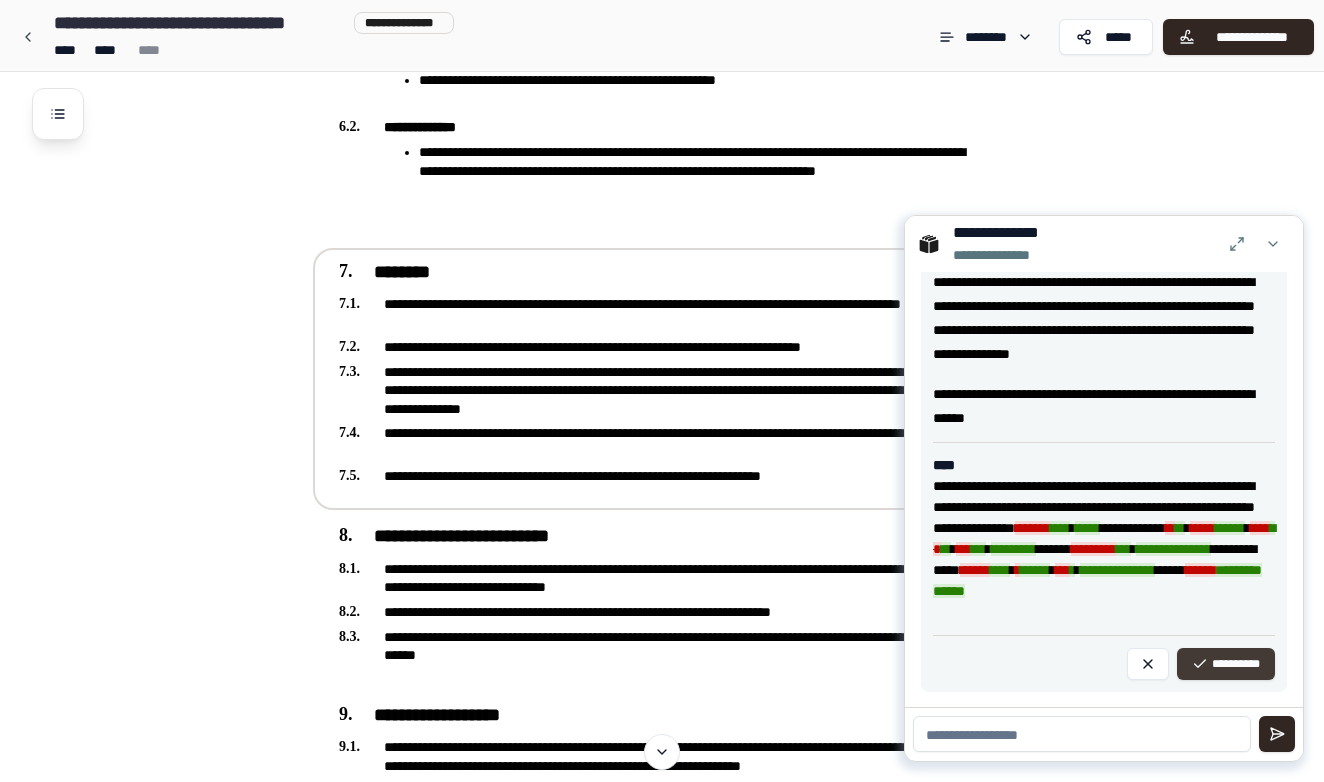 click on "**********" at bounding box center [1226, 664] 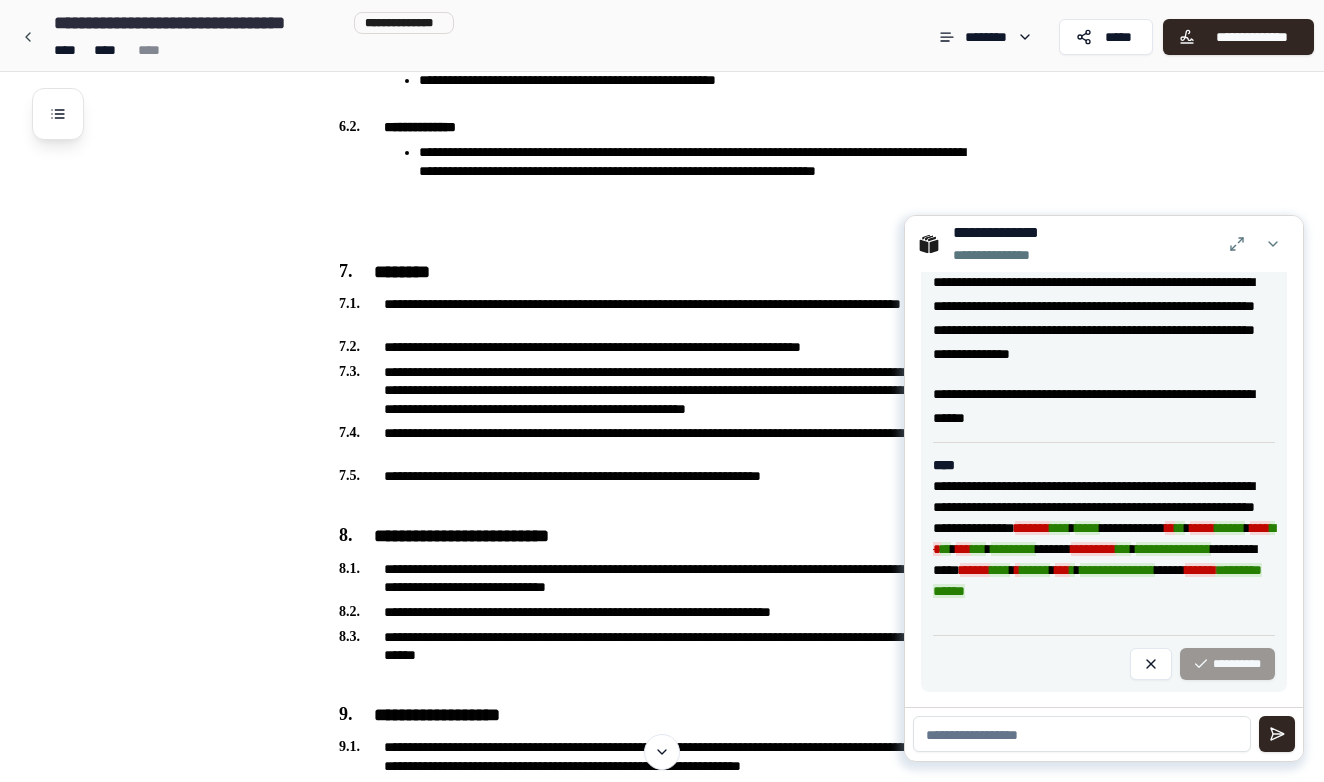 scroll, scrollTop: 0, scrollLeft: 0, axis: both 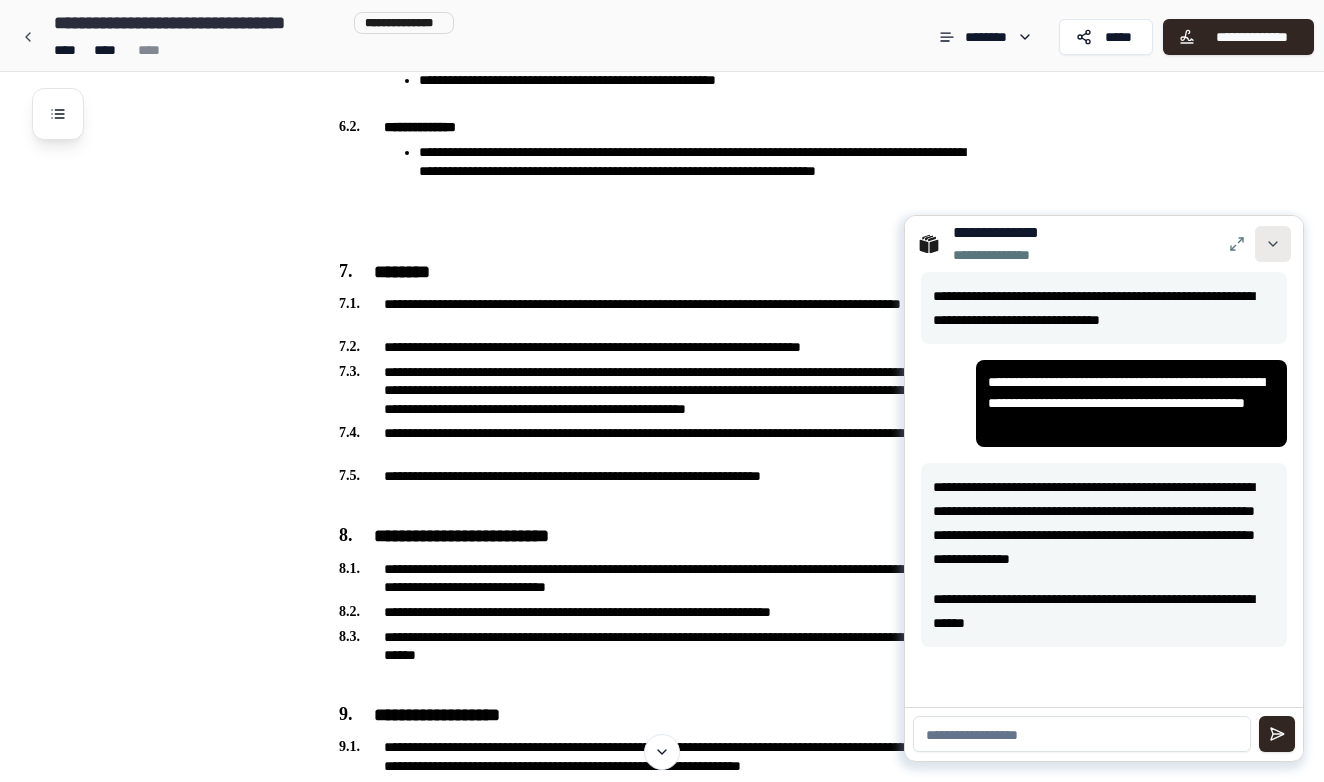 click at bounding box center [1273, 244] 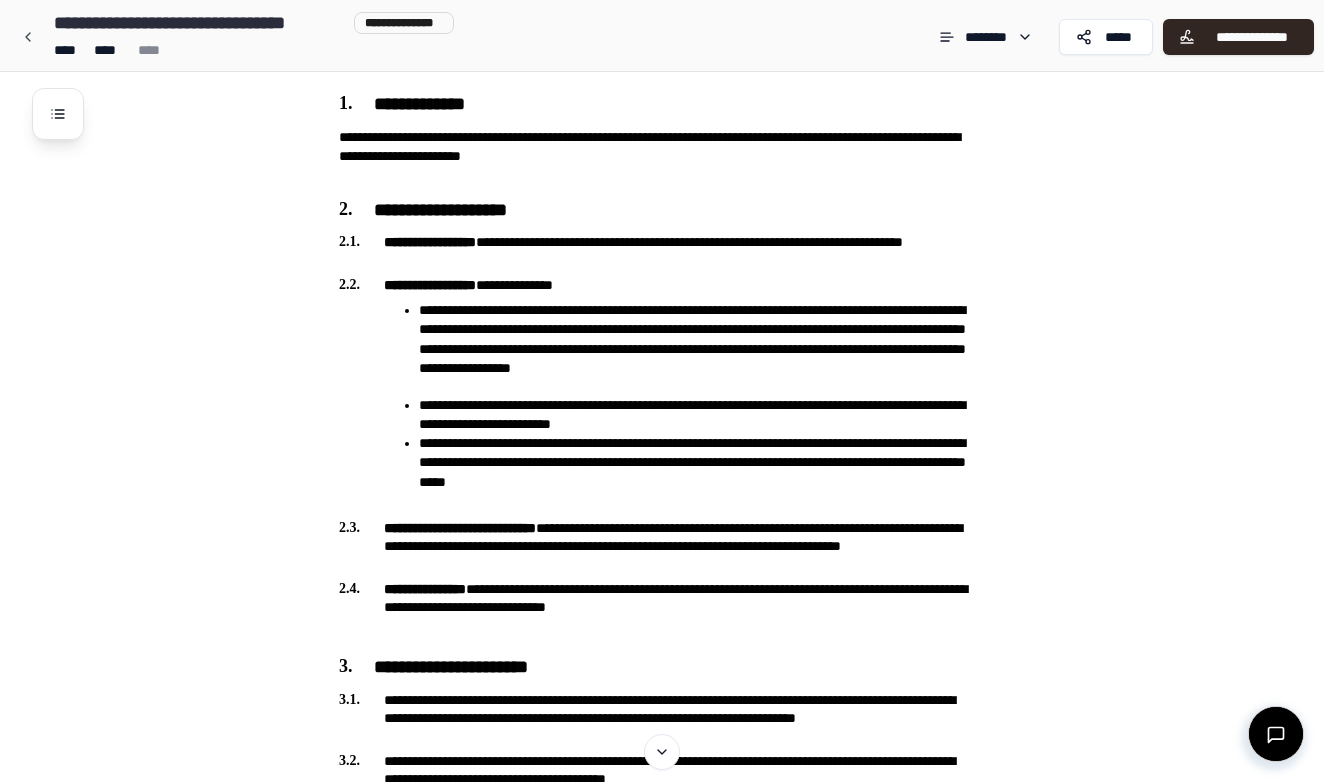 scroll, scrollTop: 458, scrollLeft: 0, axis: vertical 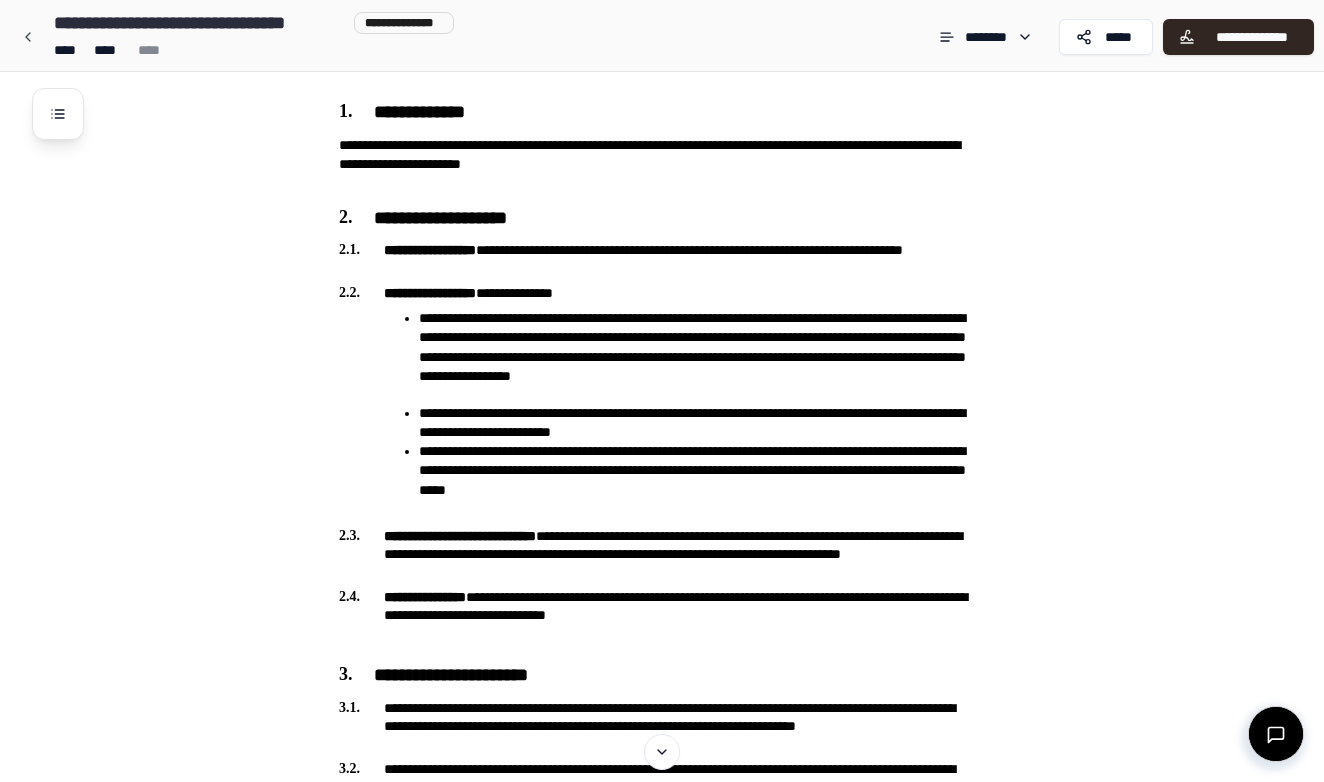 click on "**********" at bounding box center [688, 1285] 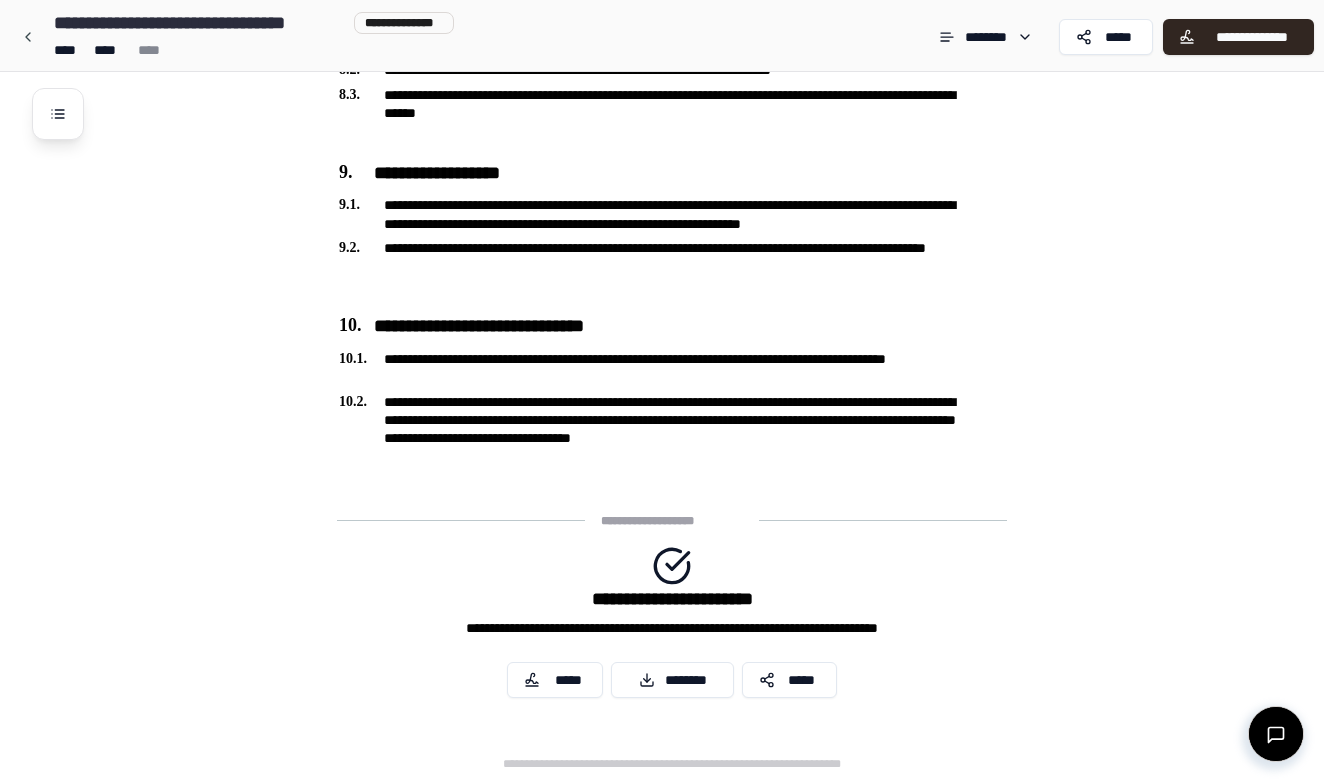 scroll, scrollTop: 2633, scrollLeft: 0, axis: vertical 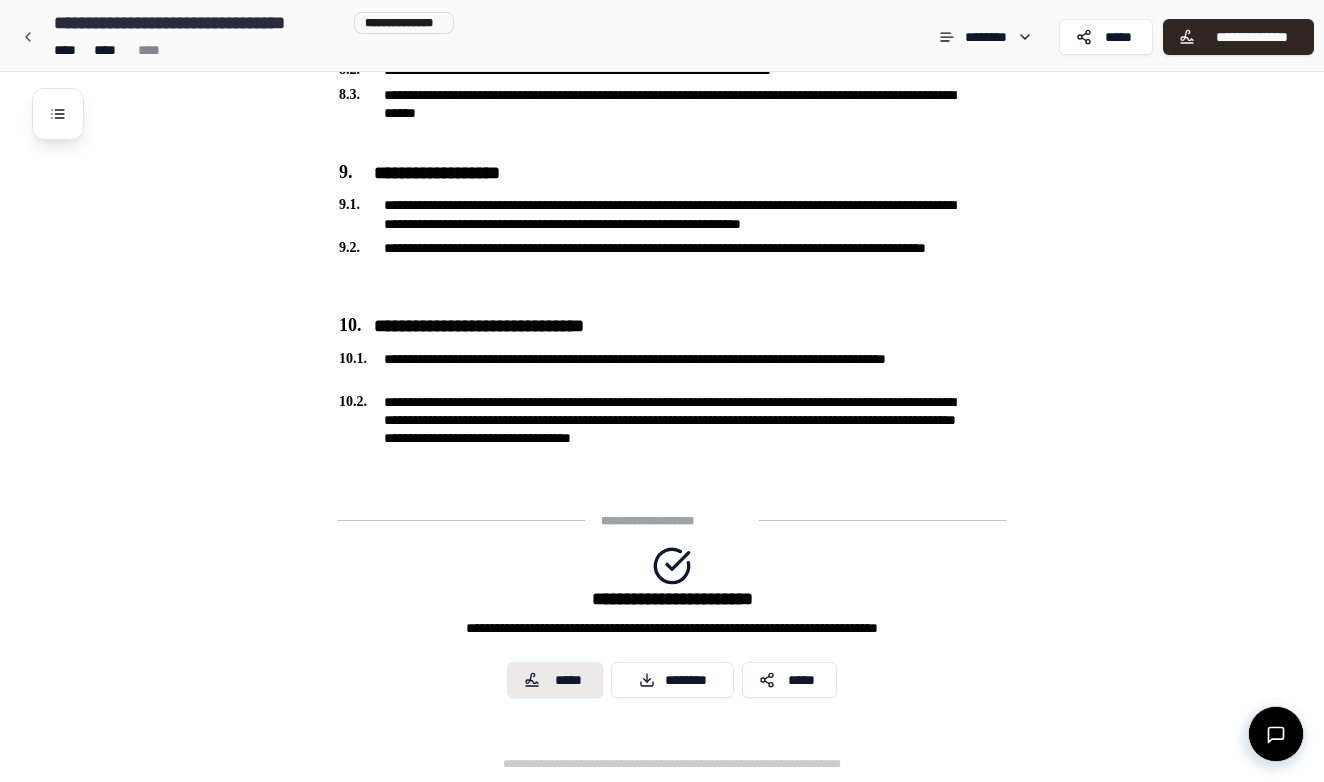 click on "*****" at bounding box center [568, 680] 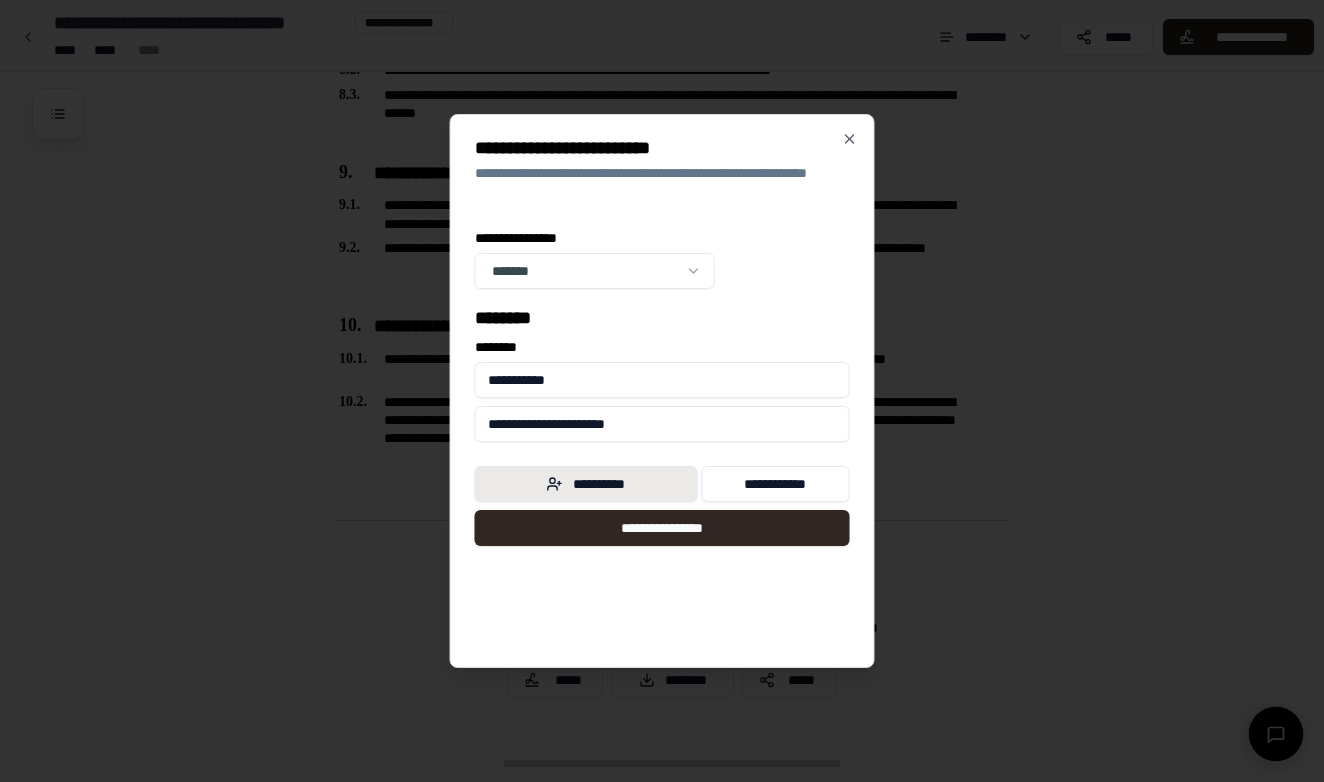 click on "**********" at bounding box center (586, 484) 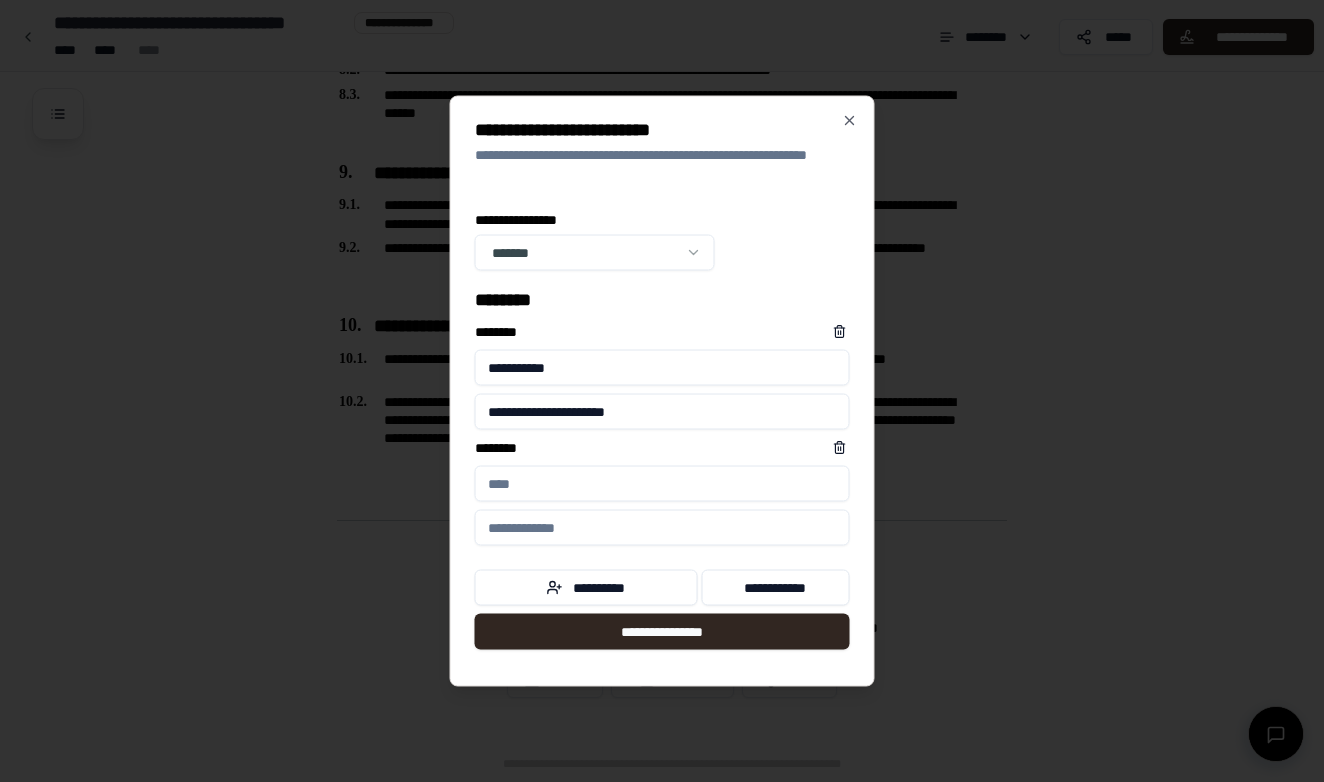 type on "*" 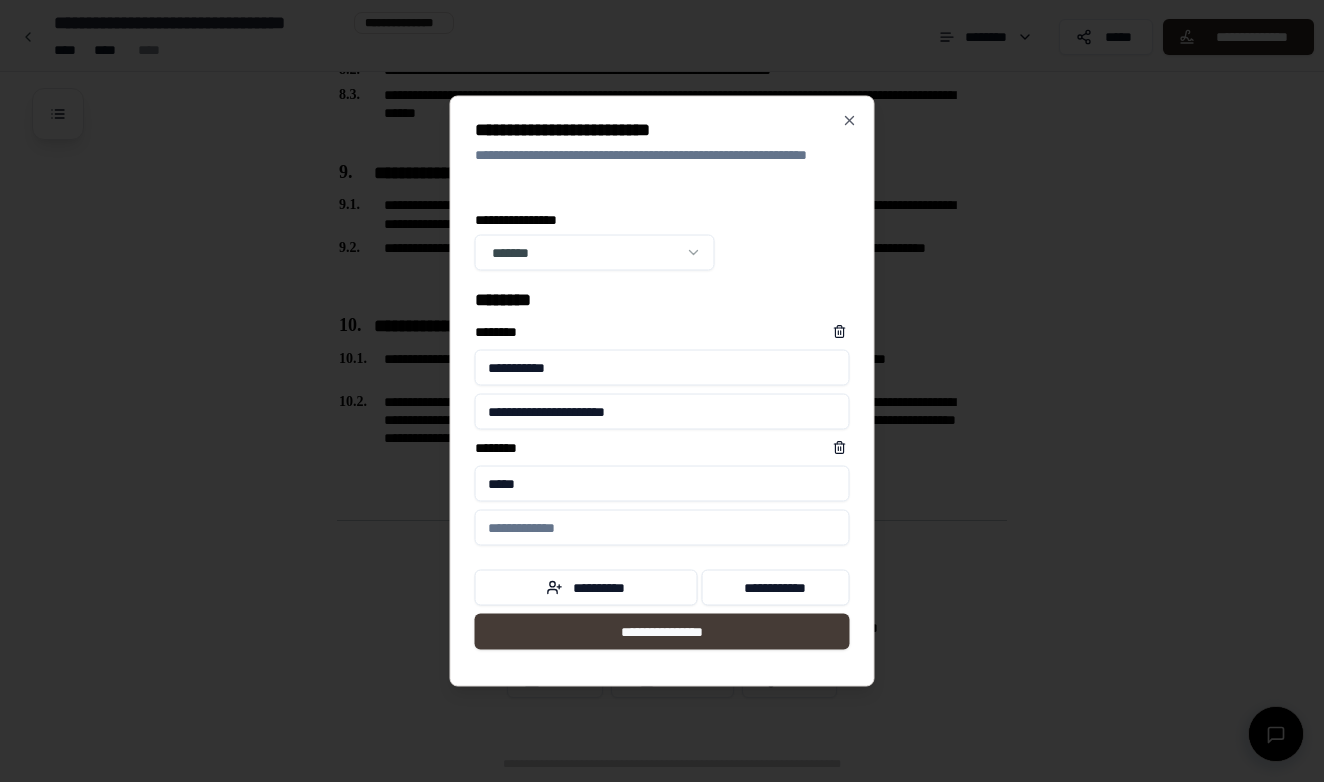 type on "**********" 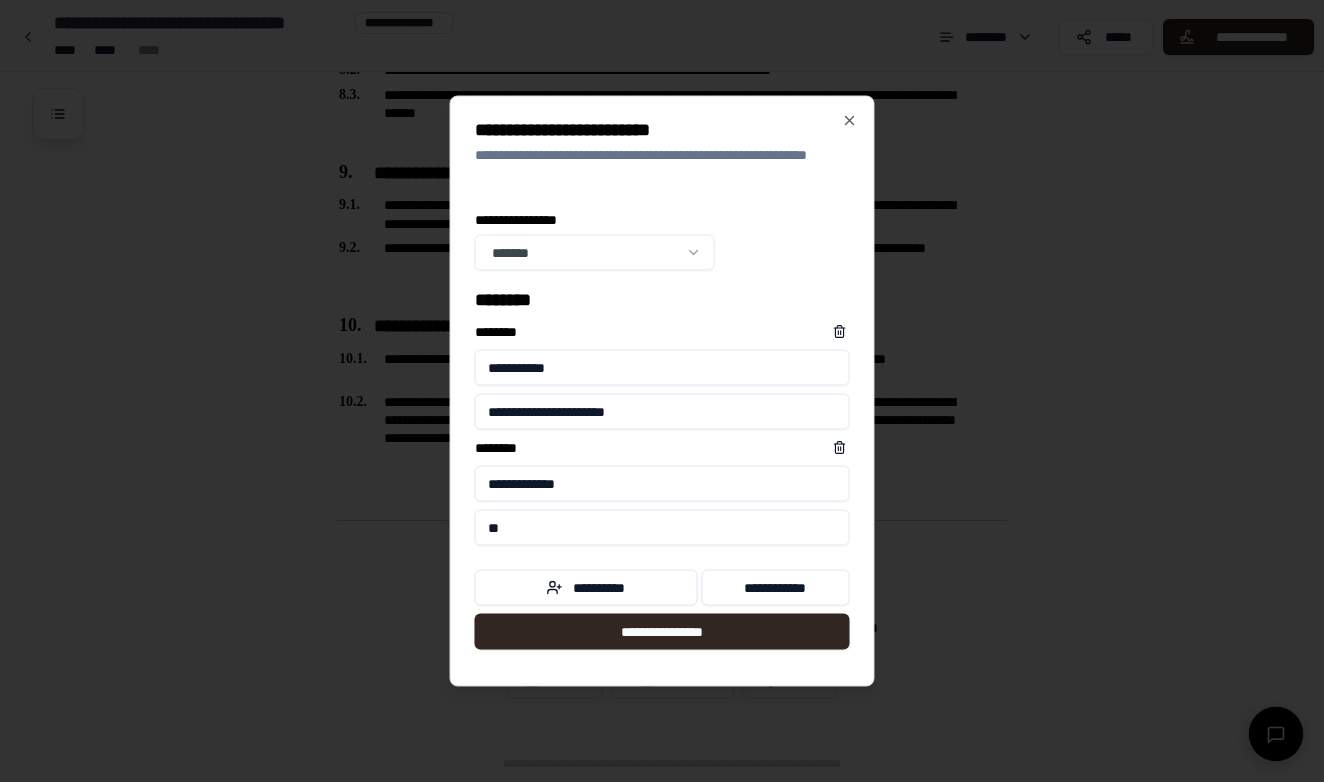 type on "*" 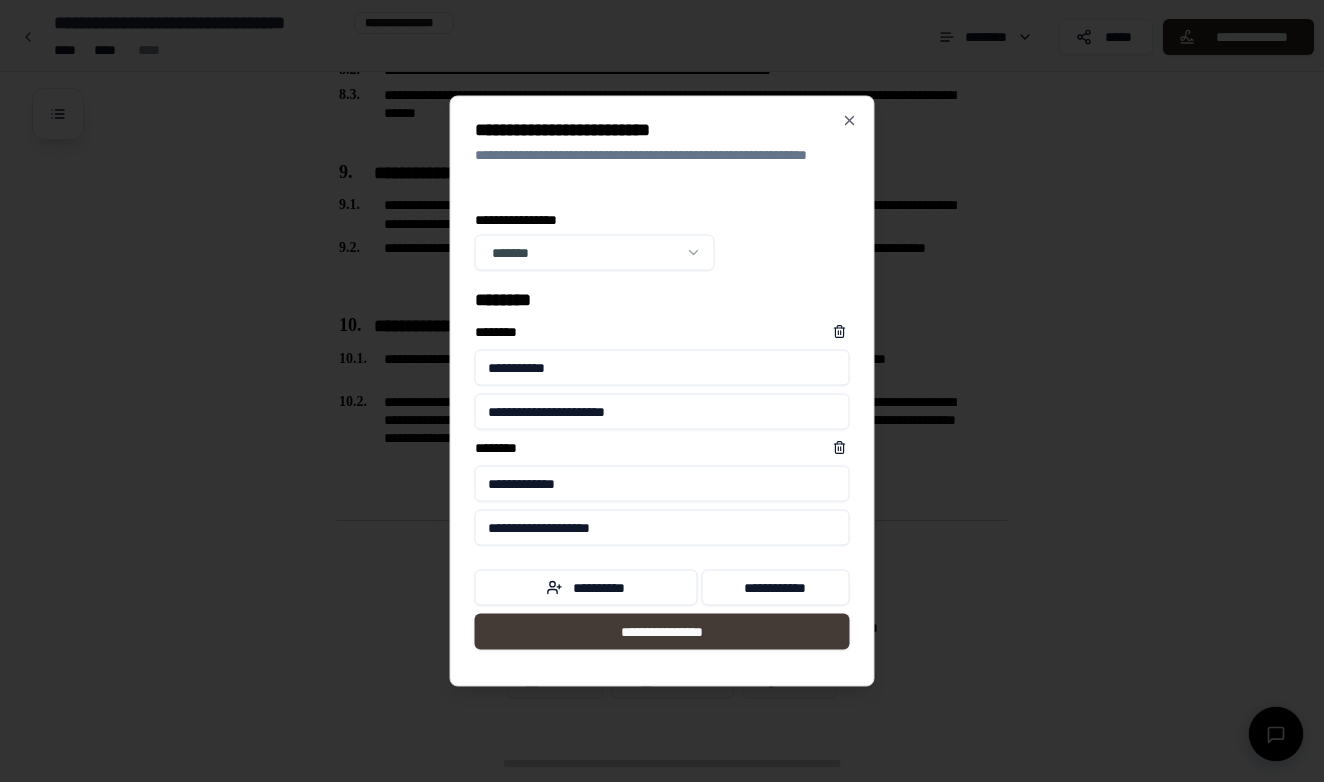 type on "**********" 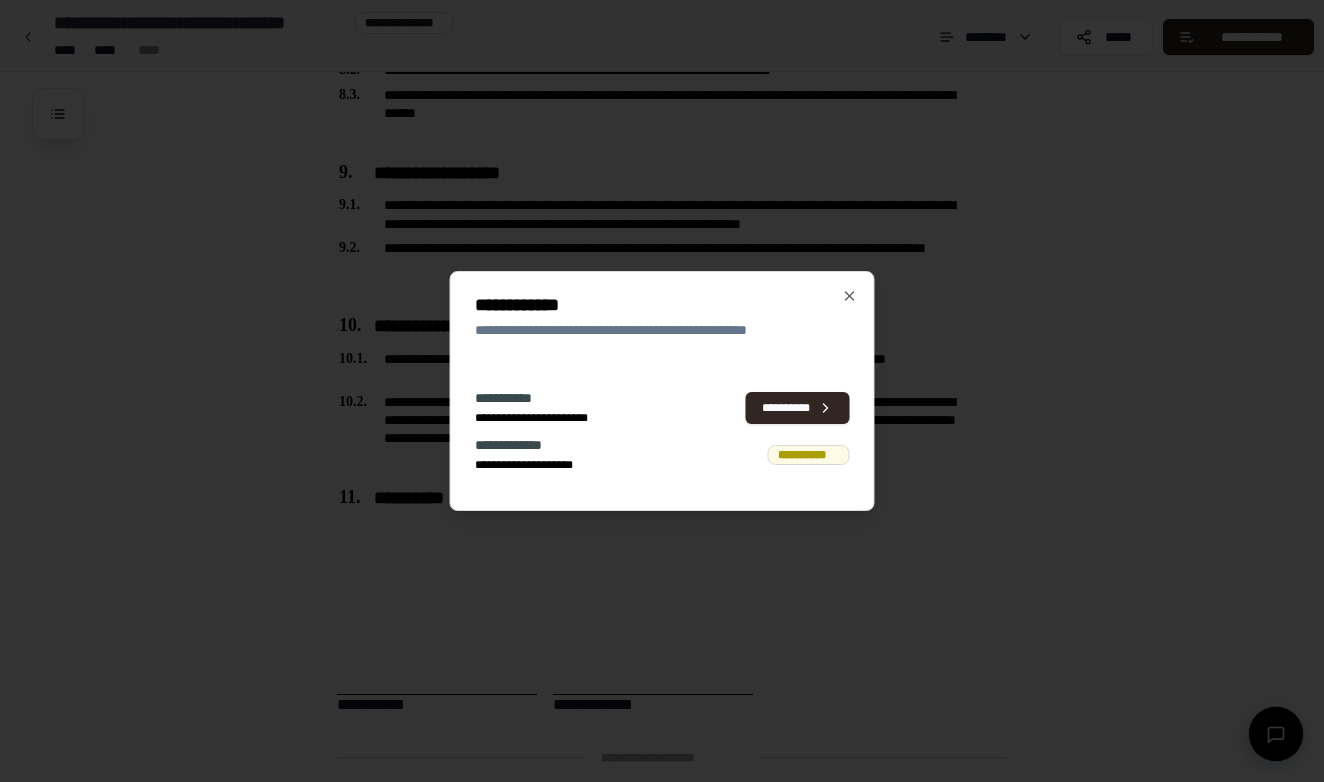 scroll, scrollTop: 2870, scrollLeft: 0, axis: vertical 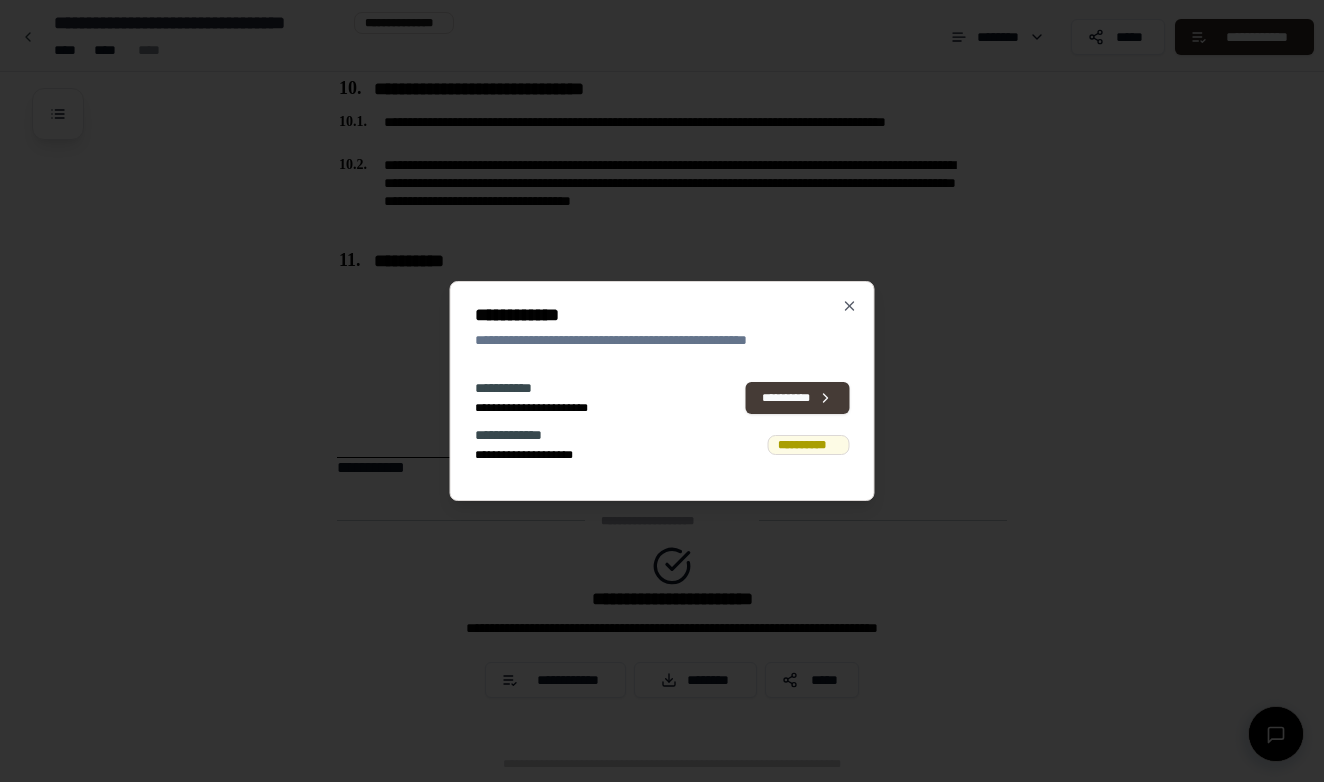 click on "**********" at bounding box center [798, 398] 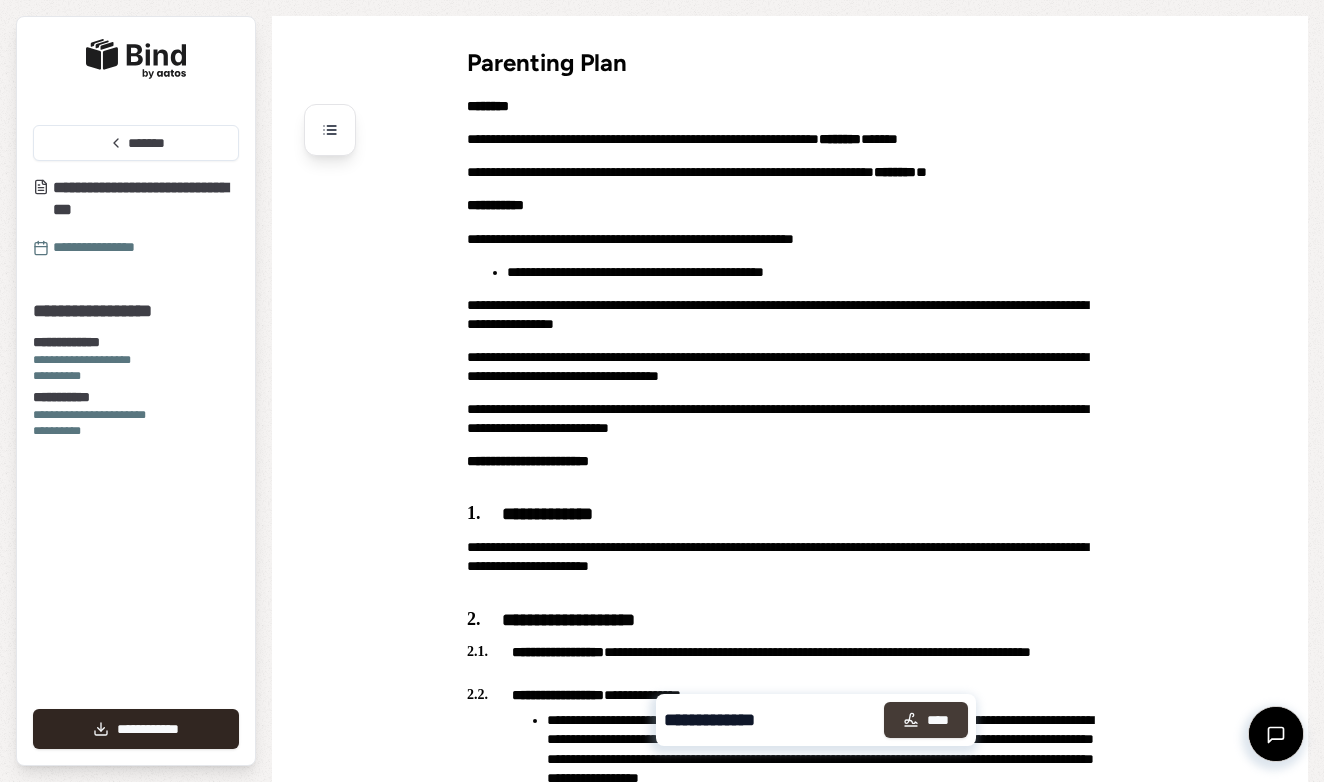 click on "****" at bounding box center (926, 720) 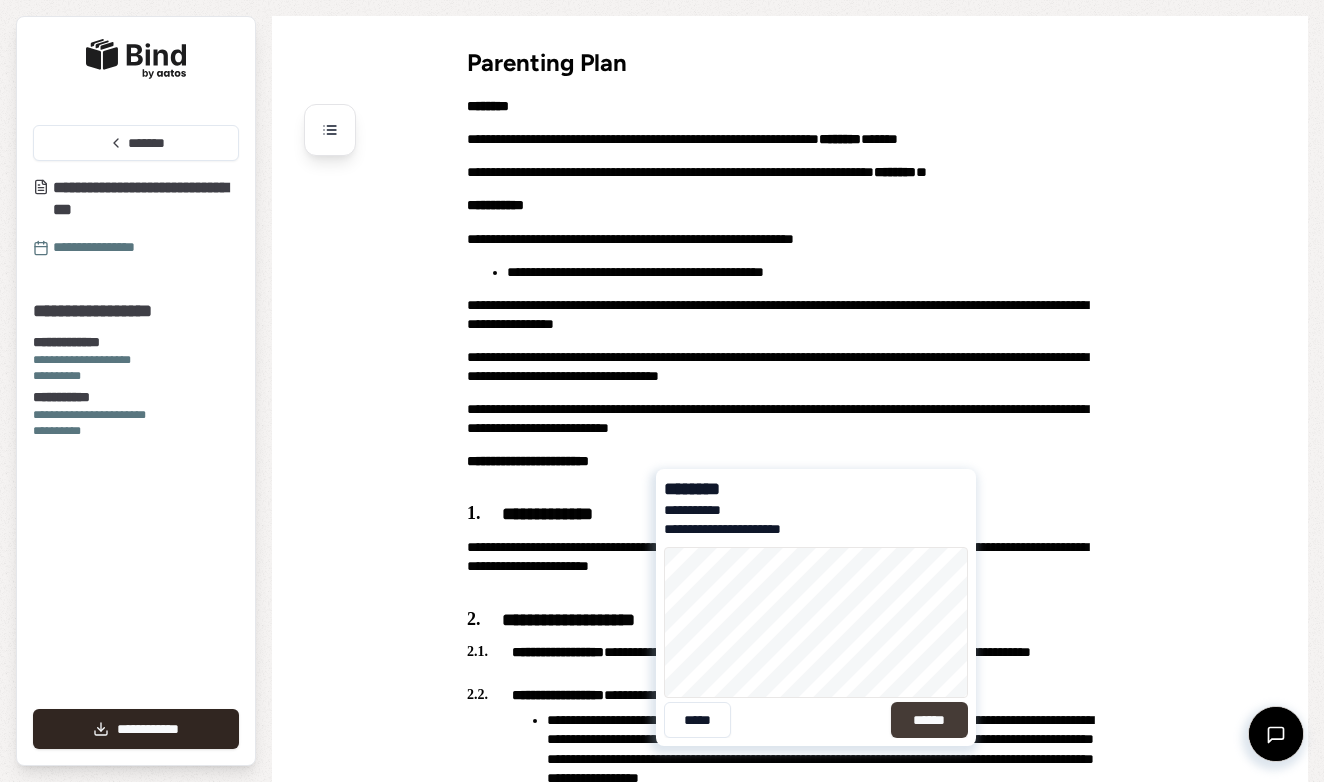 click on "******" at bounding box center [929, 720] 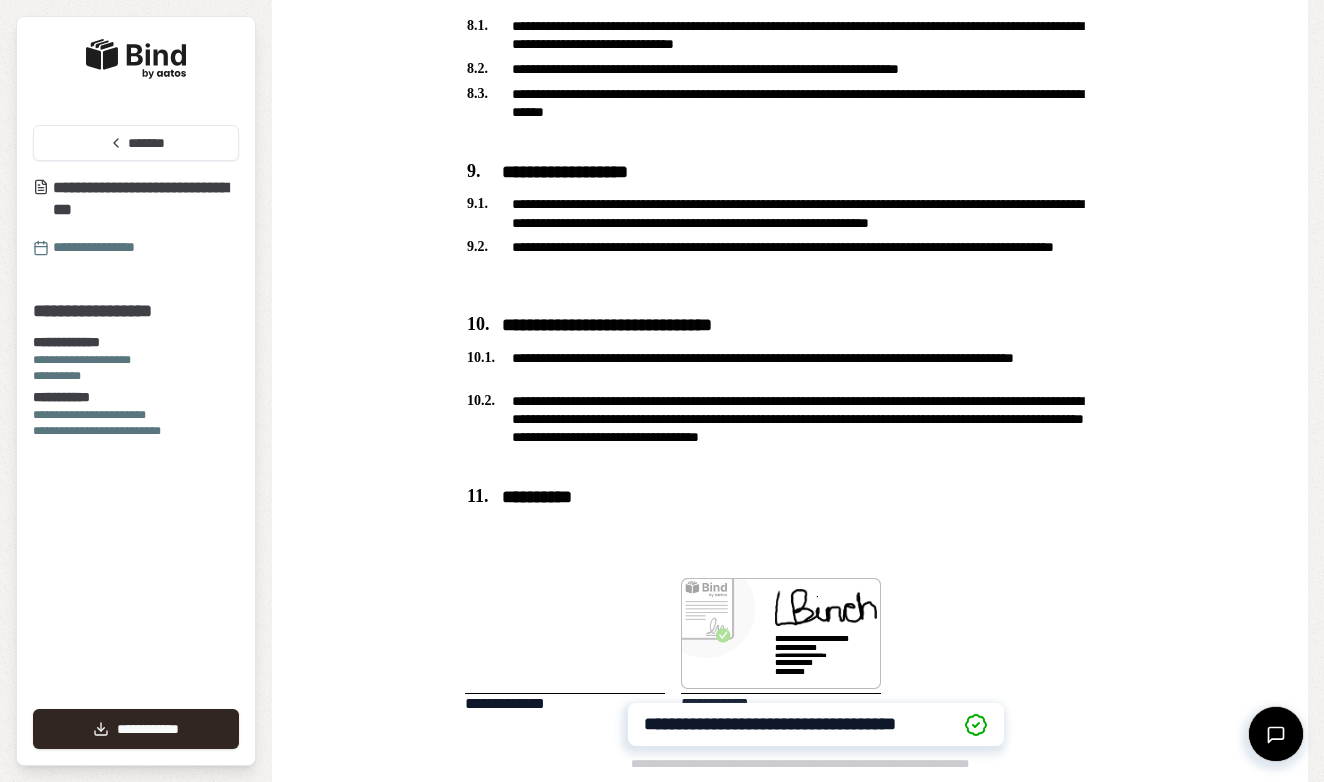 scroll, scrollTop: 2578, scrollLeft: 0, axis: vertical 